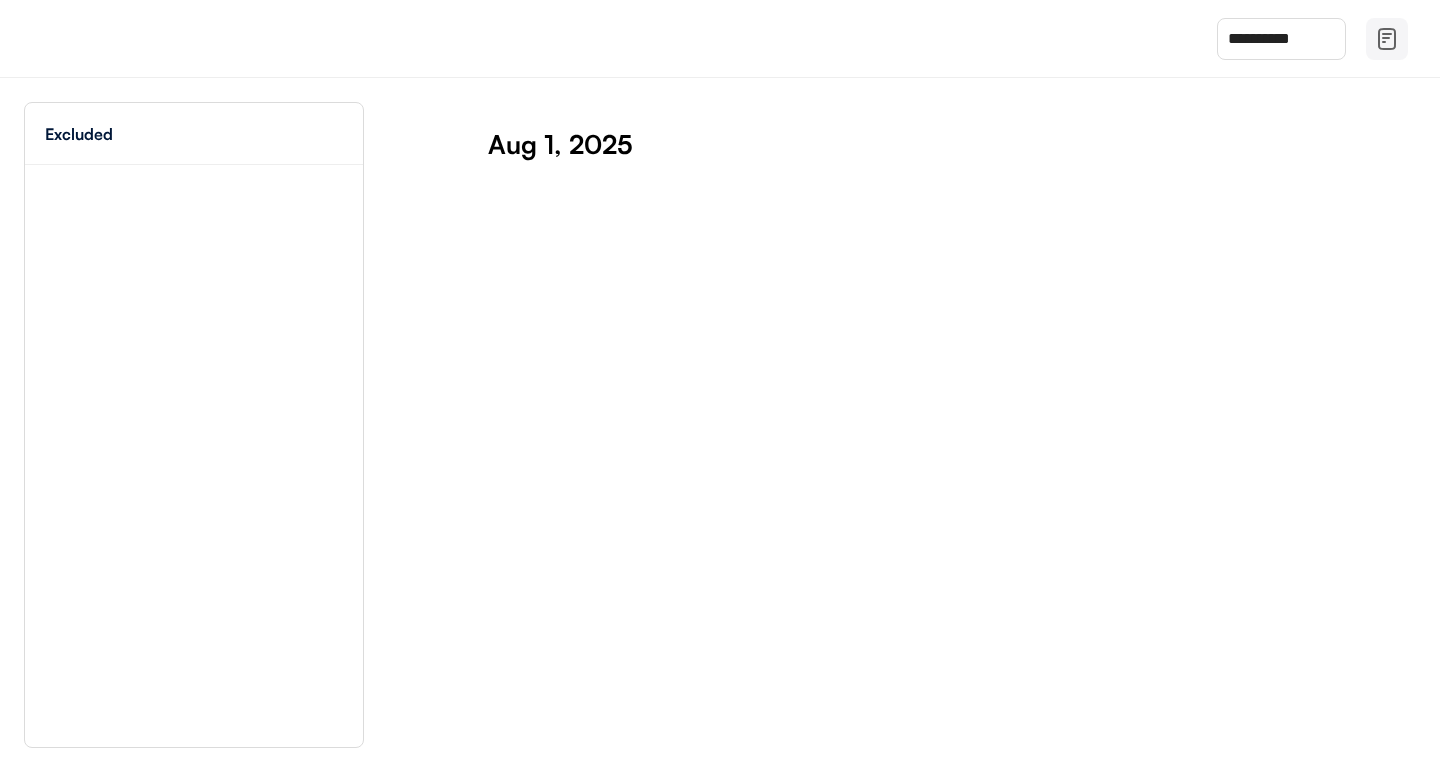 scroll, scrollTop: 0, scrollLeft: 0, axis: both 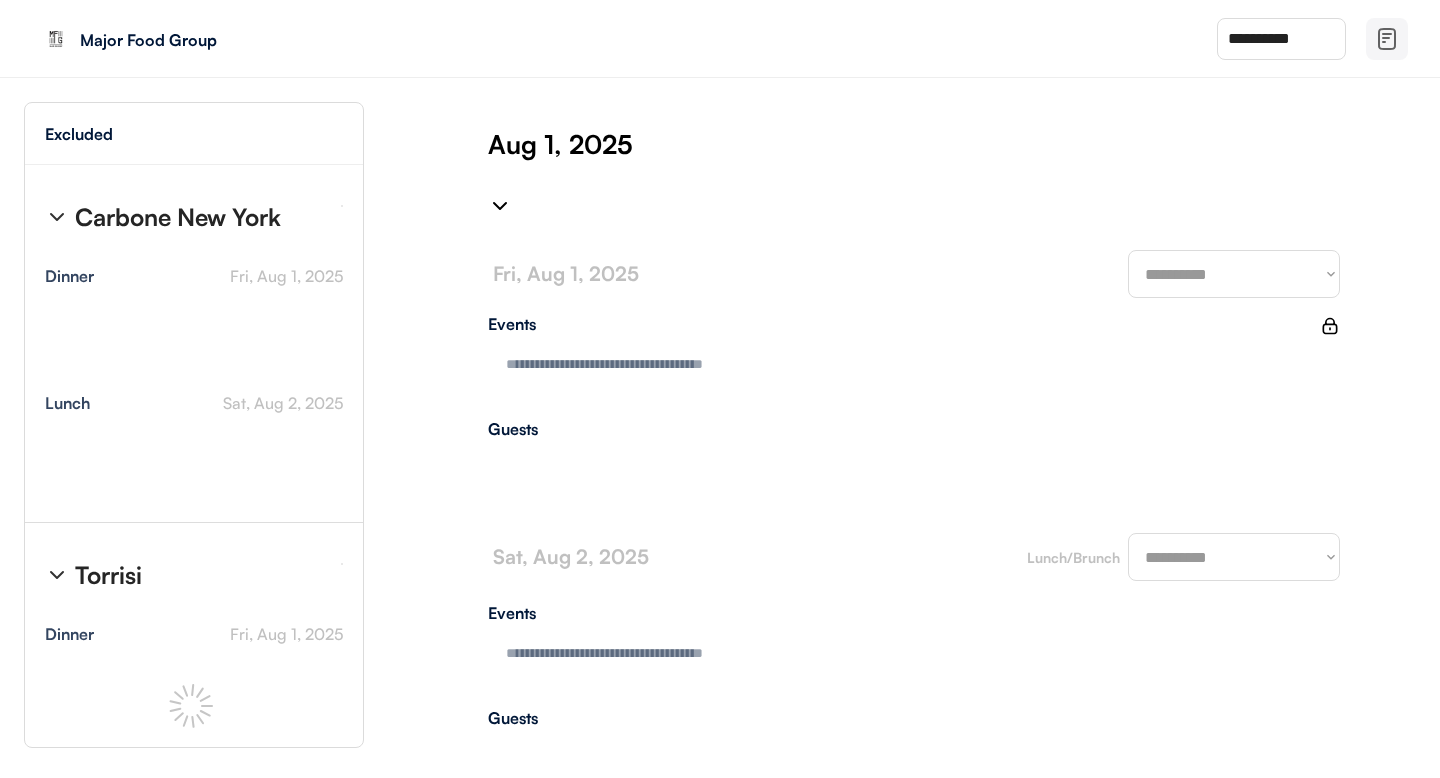 type on "**********" 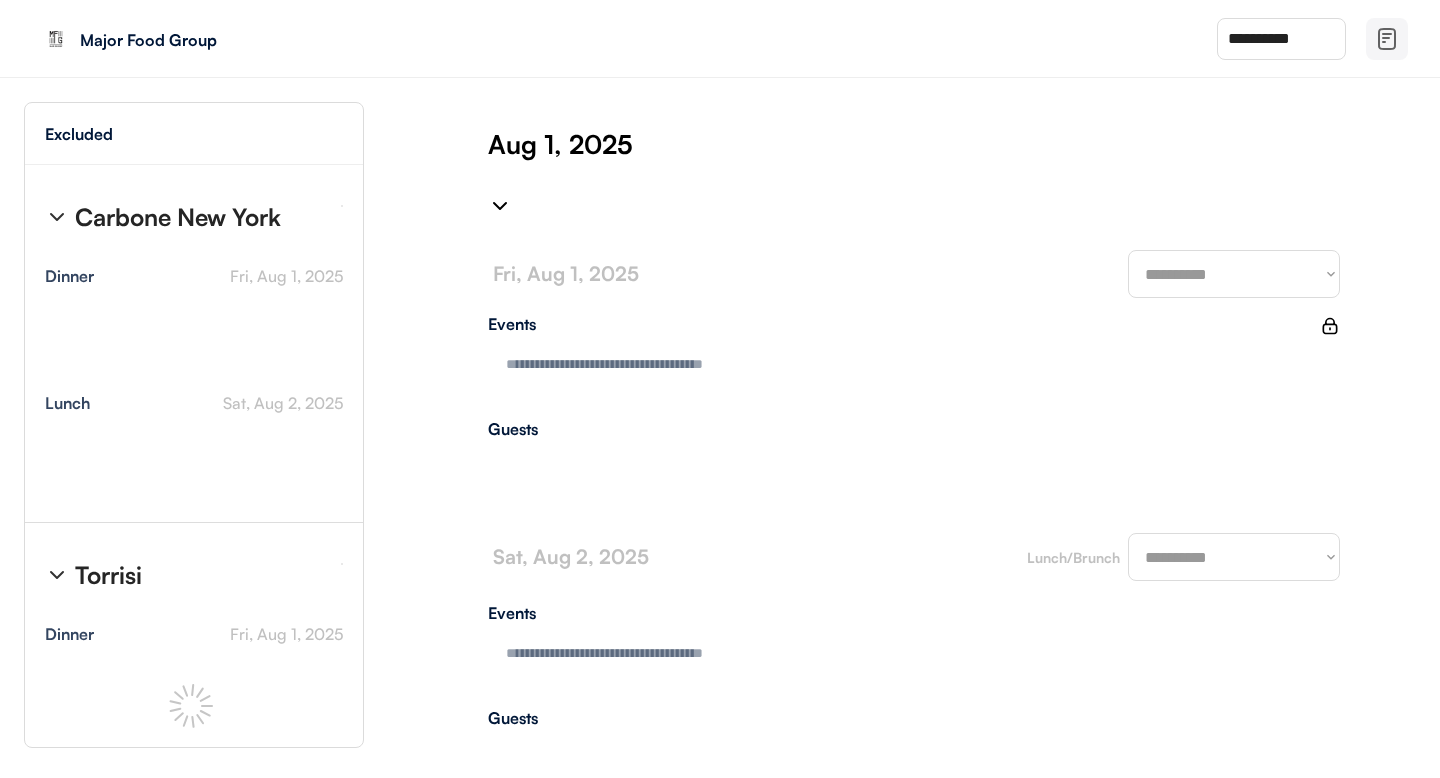 type on "**********" 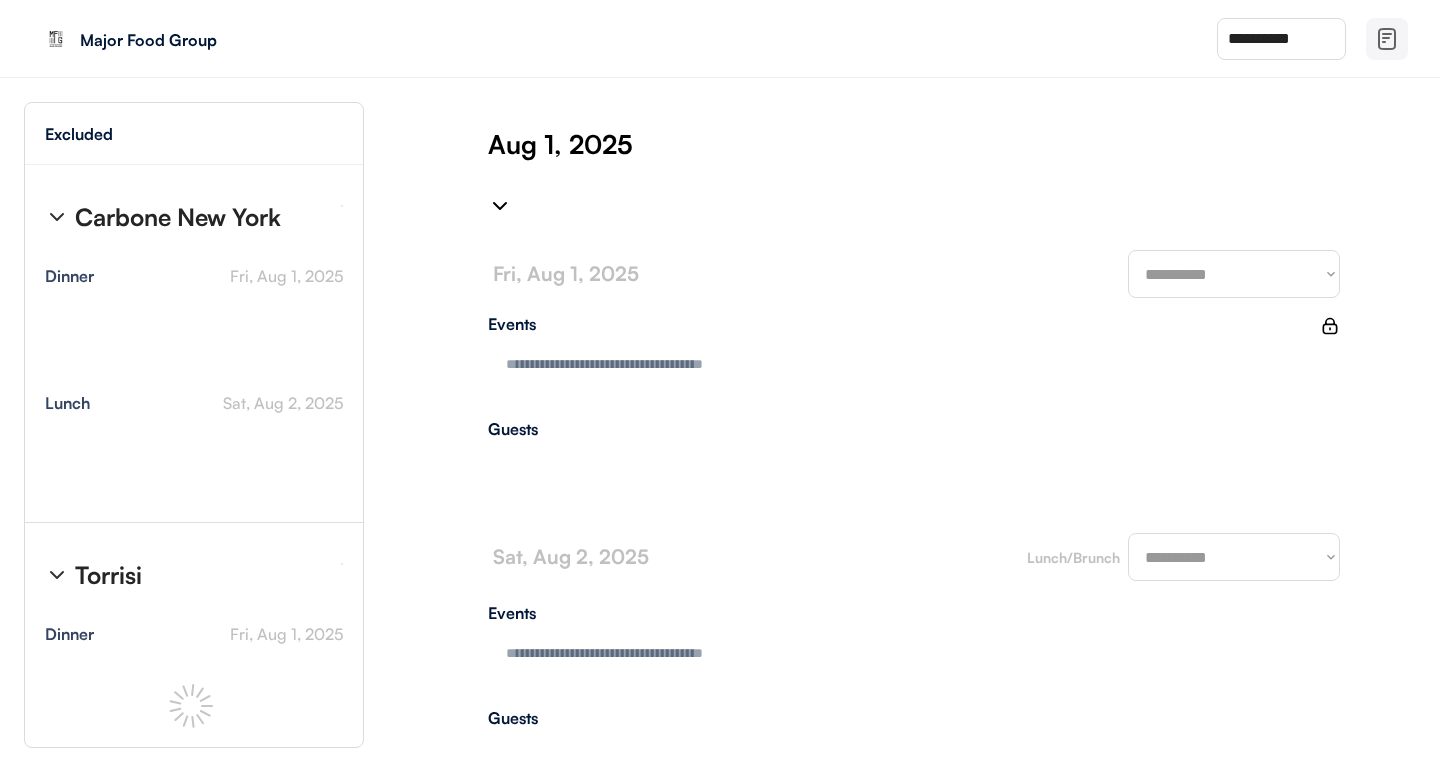 type on "**********" 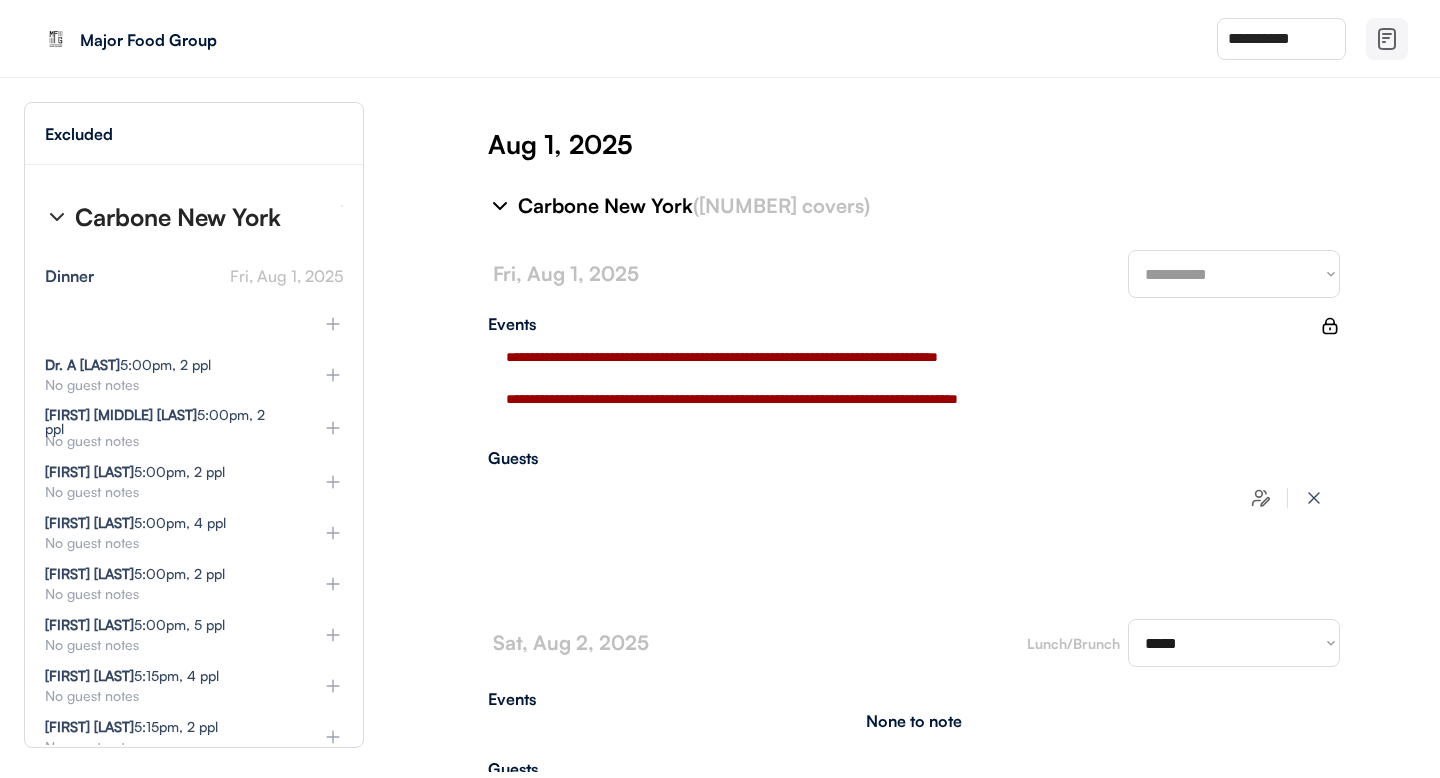 type on "**********" 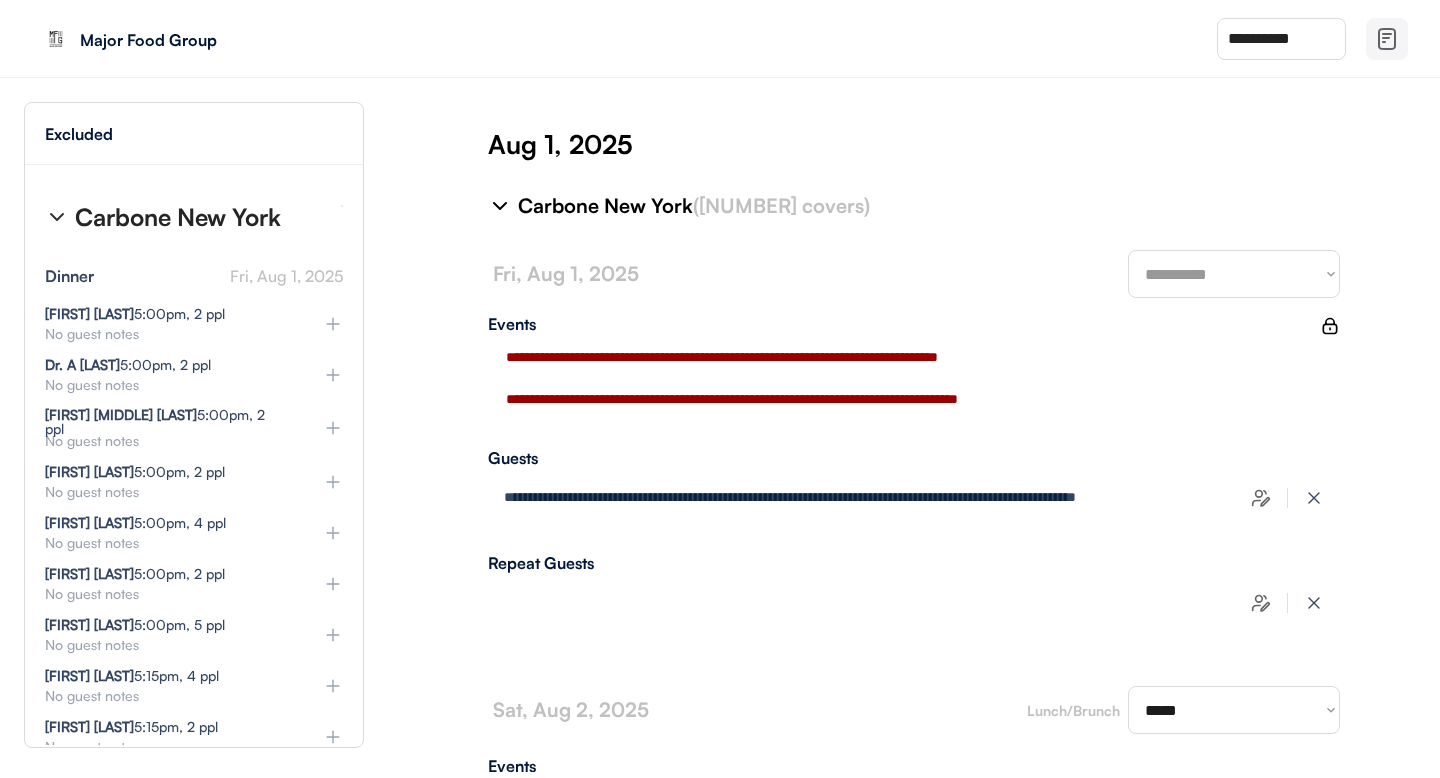 type on "**********" 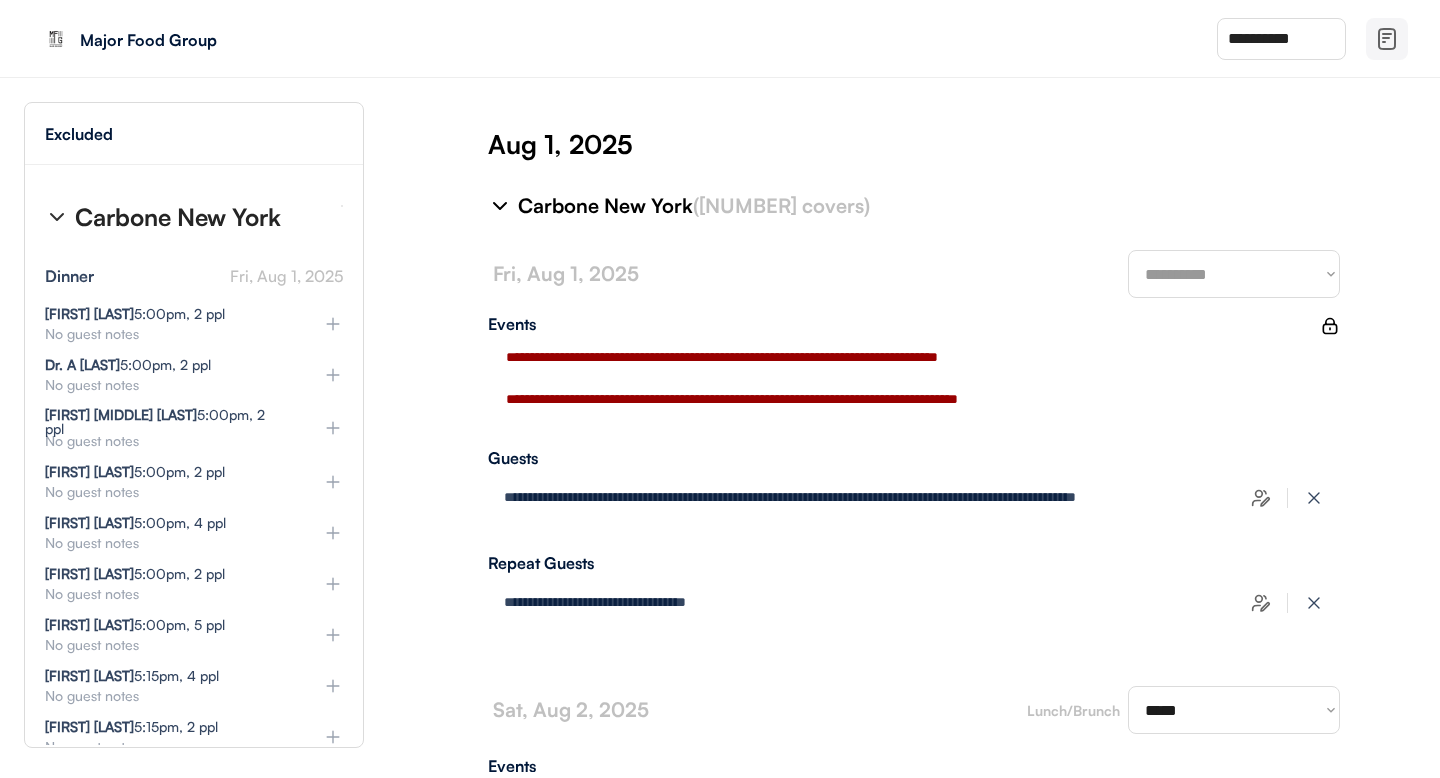 click on "**********" at bounding box center (720, 418) 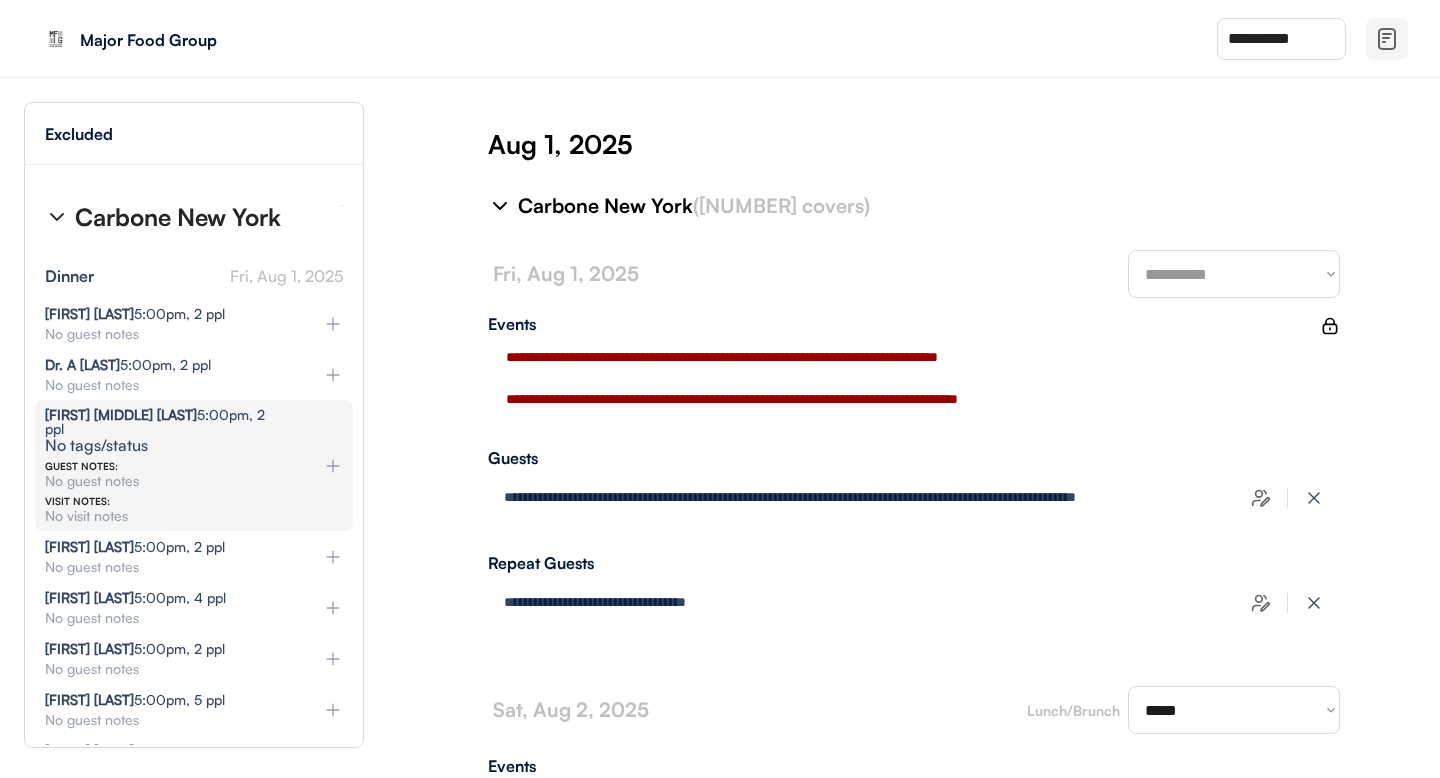 select on "********" 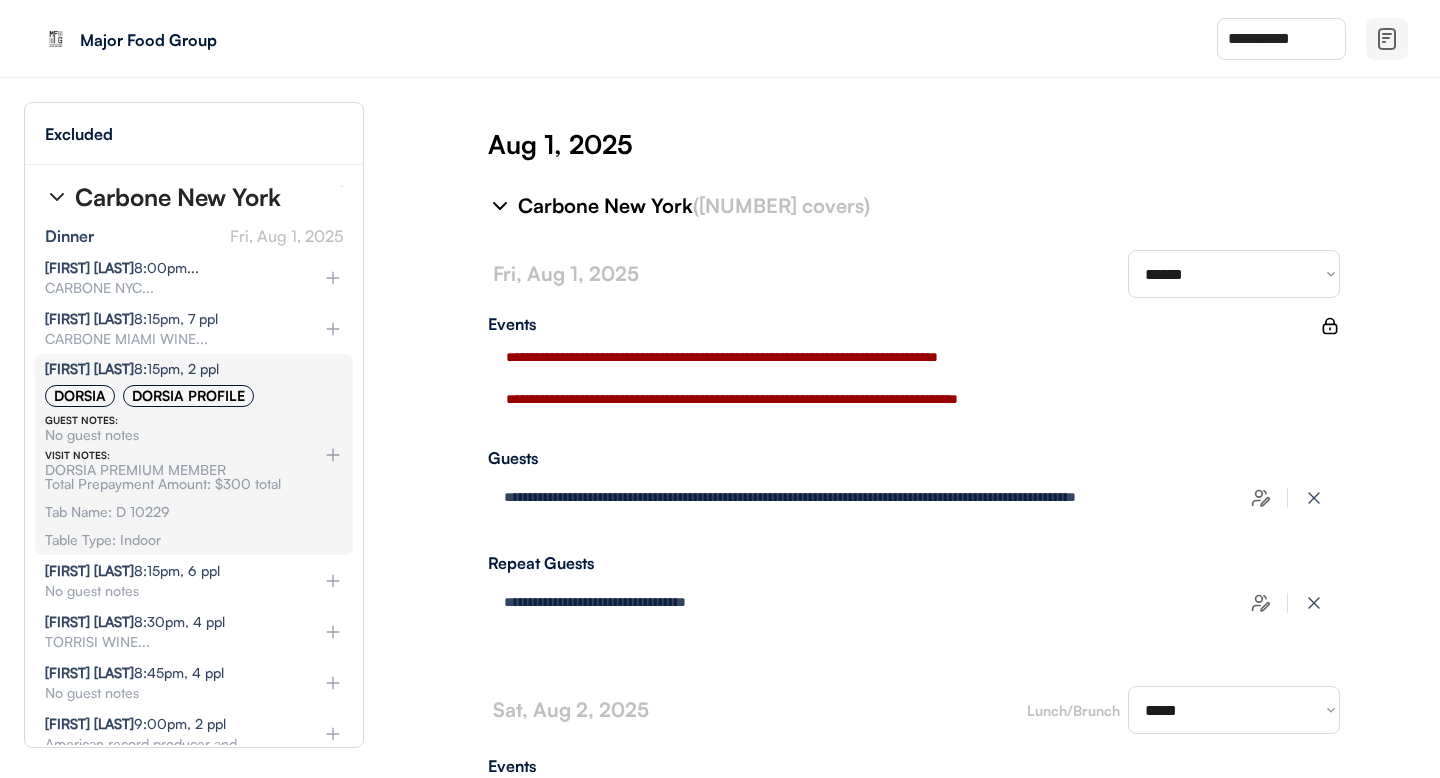 scroll, scrollTop: 2090, scrollLeft: 0, axis: vertical 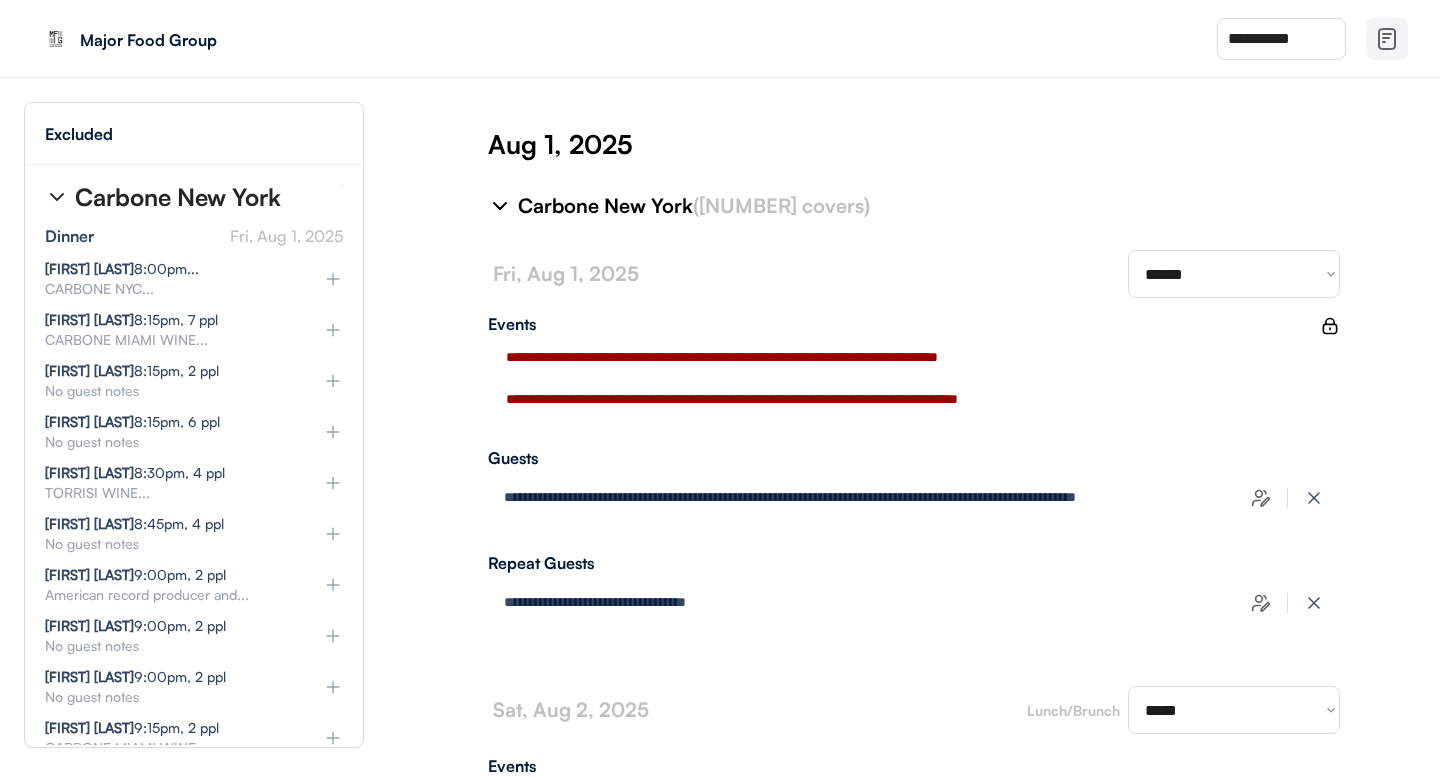 click 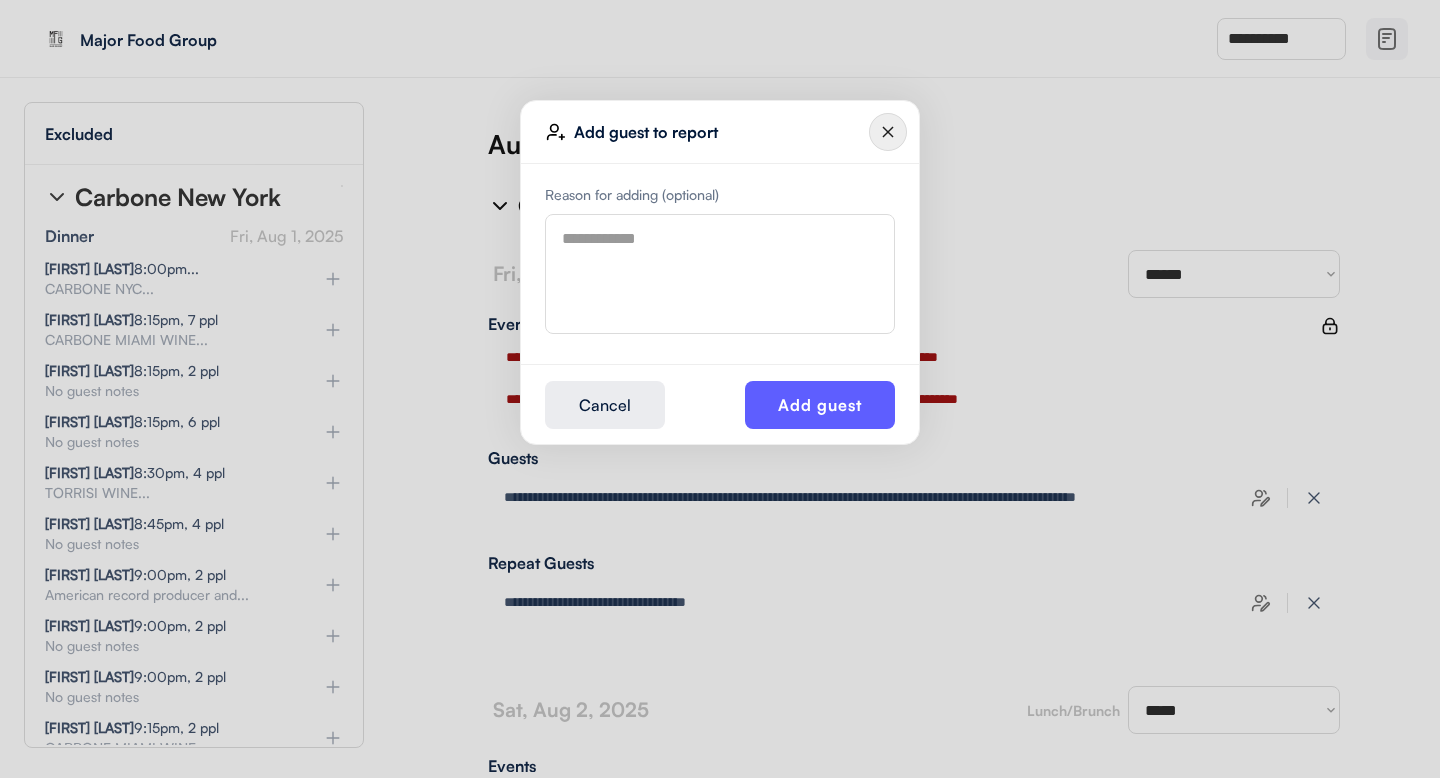 click at bounding box center (720, 274) 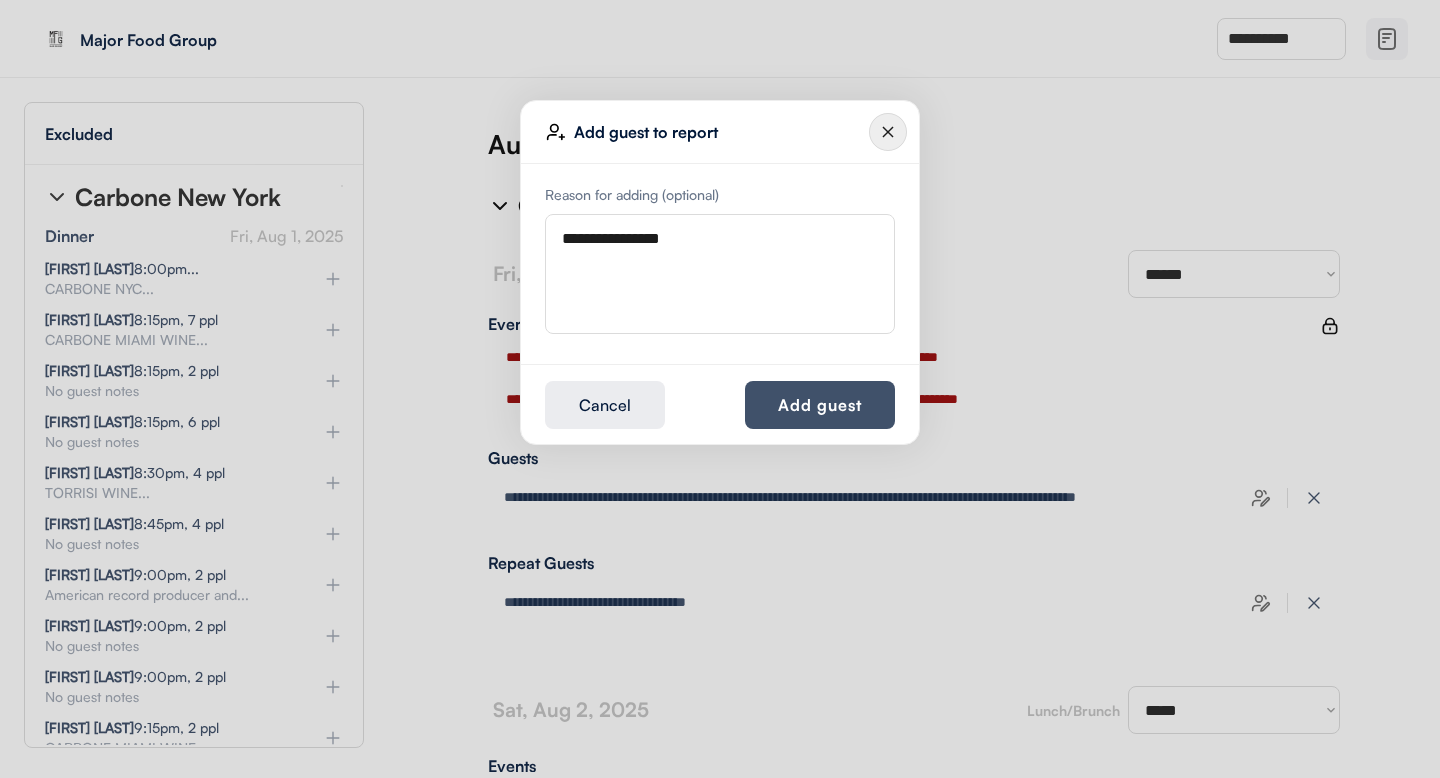 type on "**********" 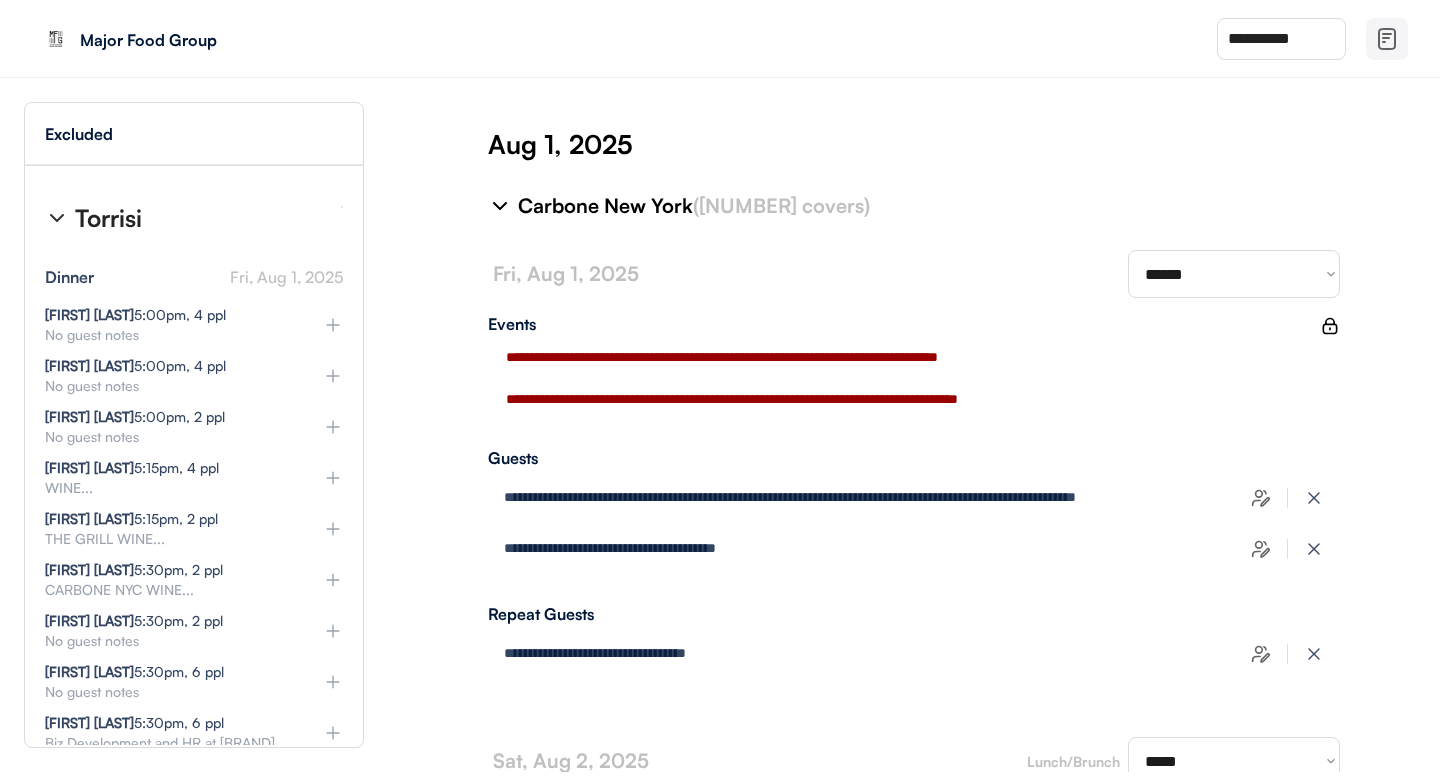 scroll, scrollTop: 6436, scrollLeft: 0, axis: vertical 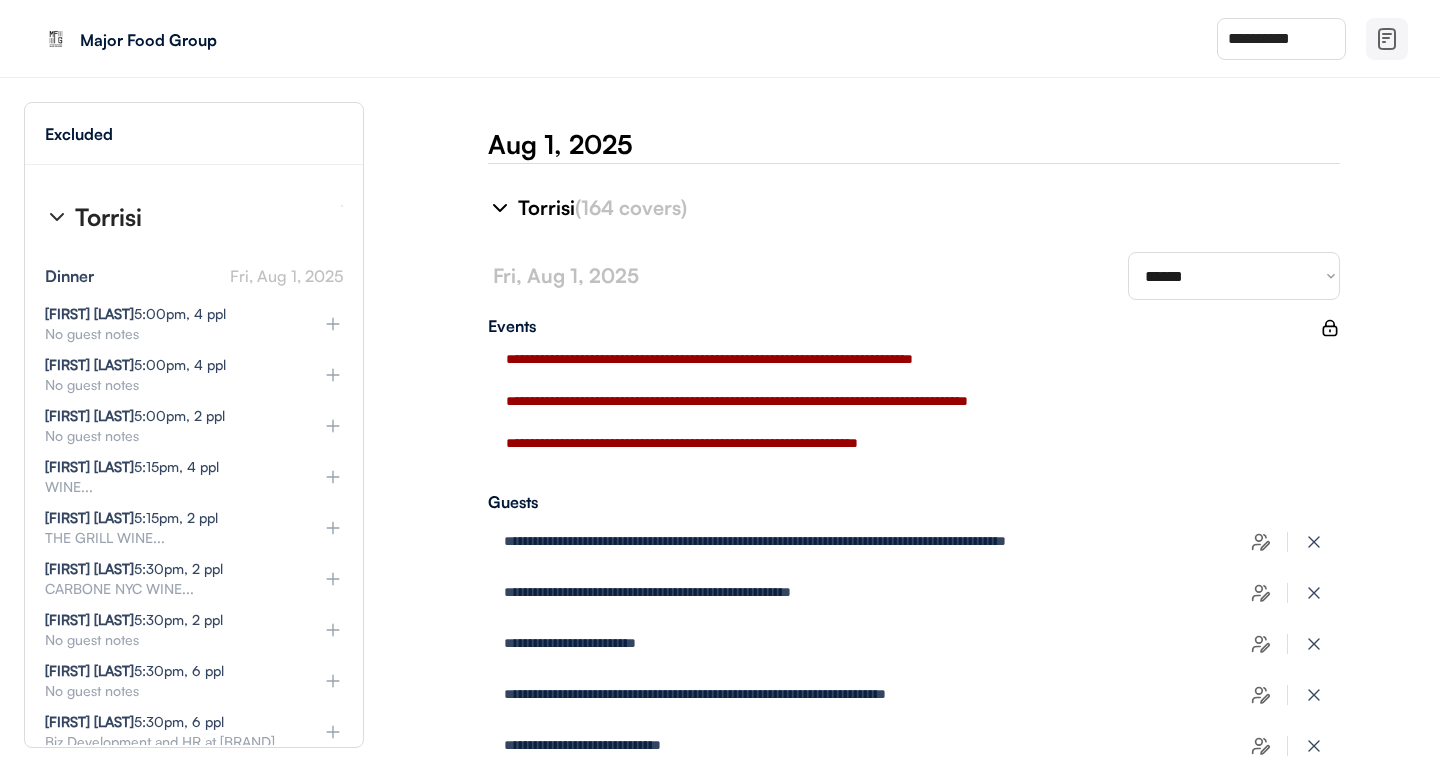 drag, startPoint x: 436, startPoint y: 305, endPoint x: 424, endPoint y: 306, distance: 12.0415945 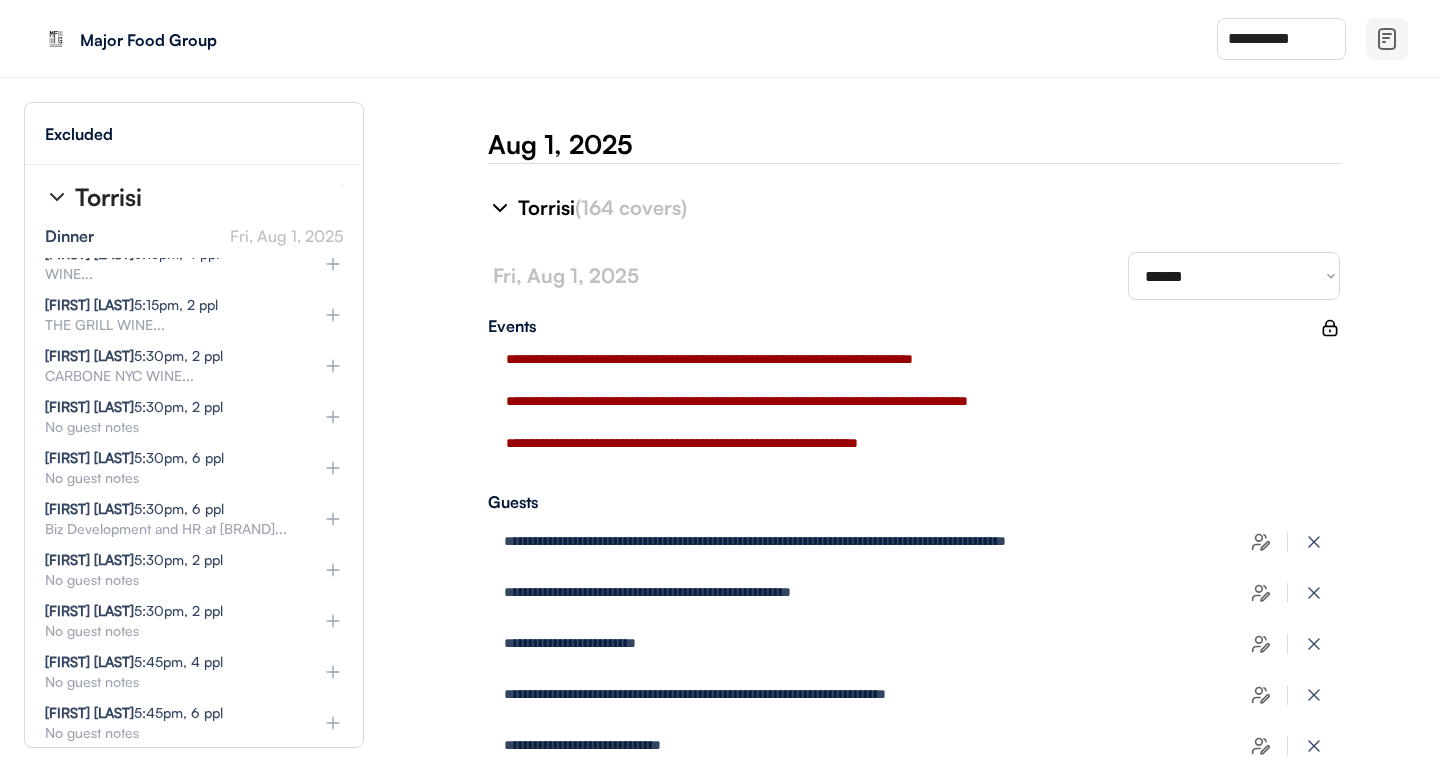 scroll, scrollTop: 6650, scrollLeft: 0, axis: vertical 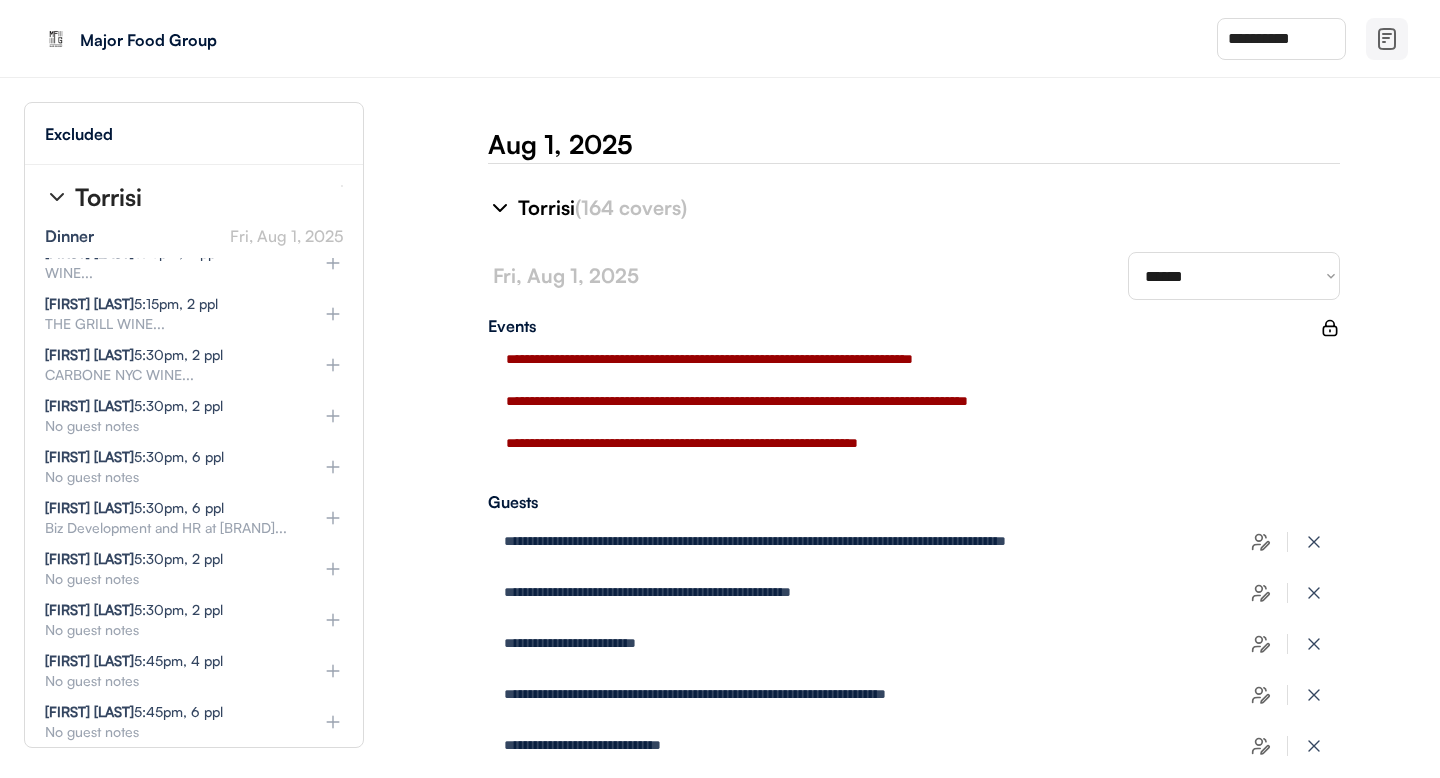 click 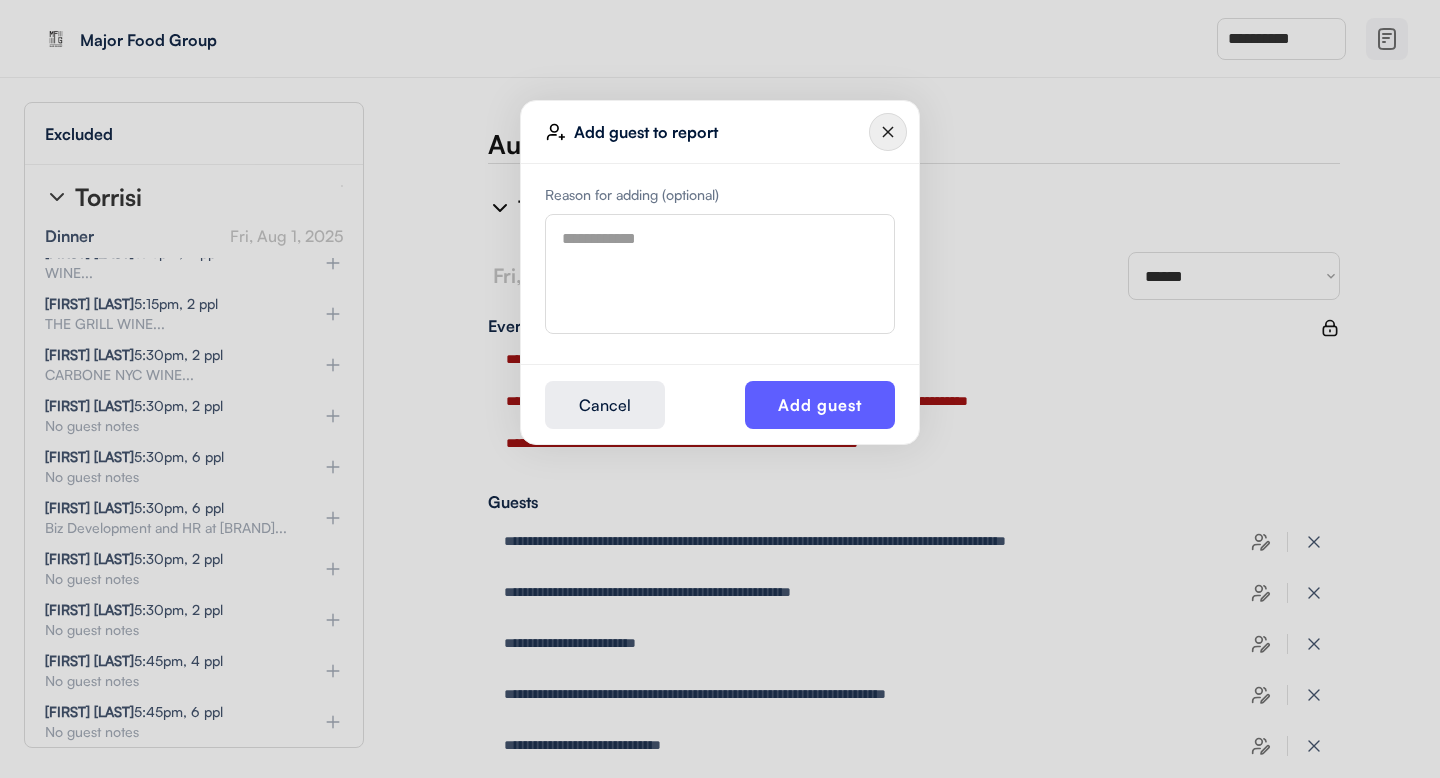 click at bounding box center (720, 274) 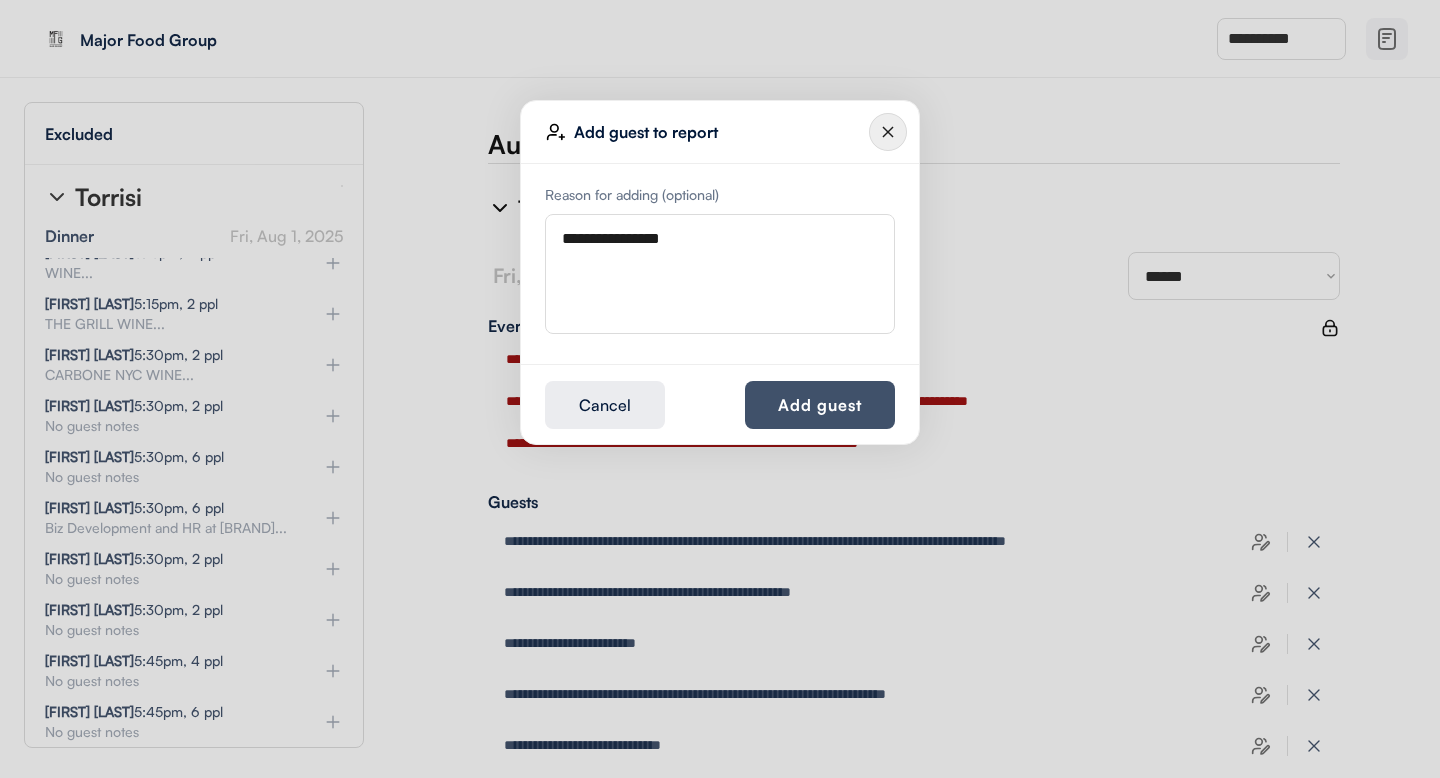 type on "**********" 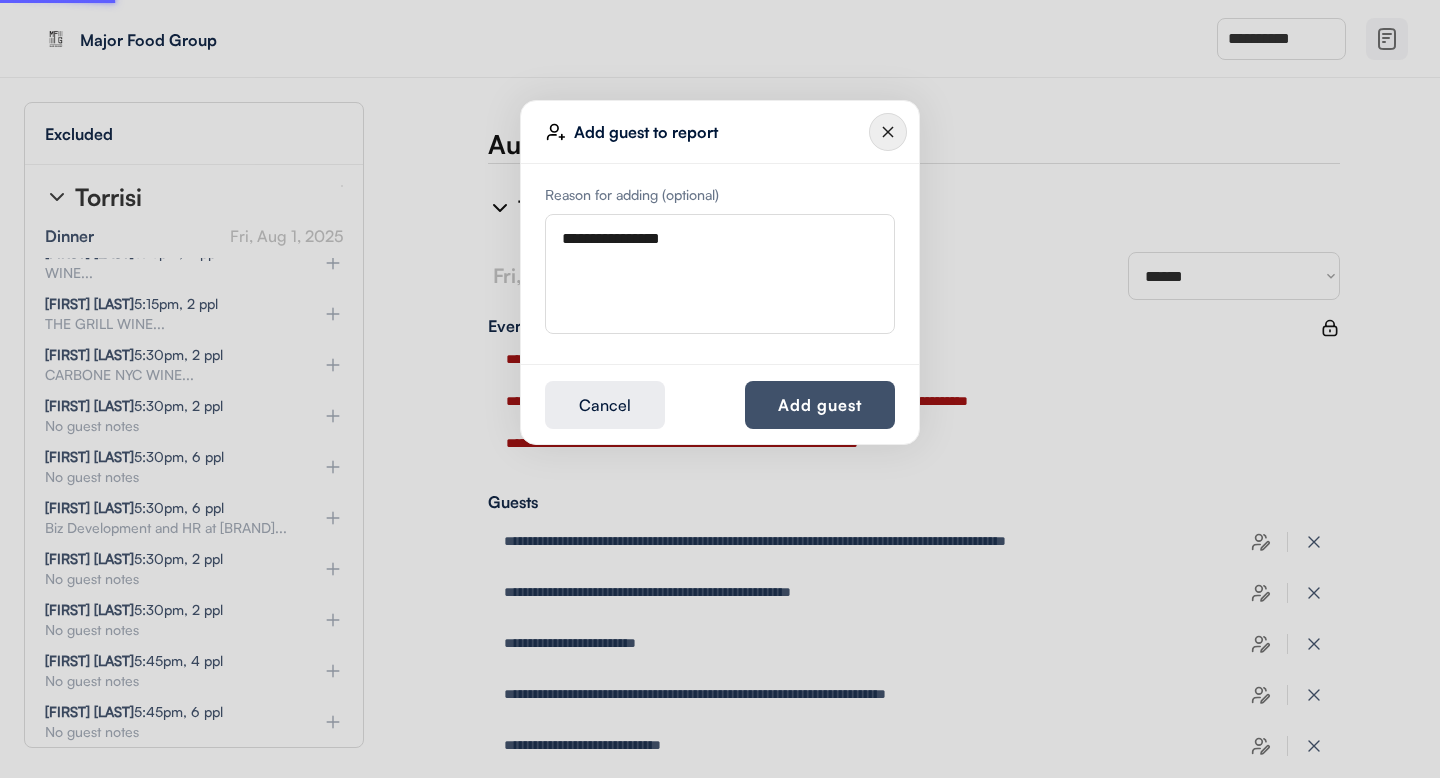 type 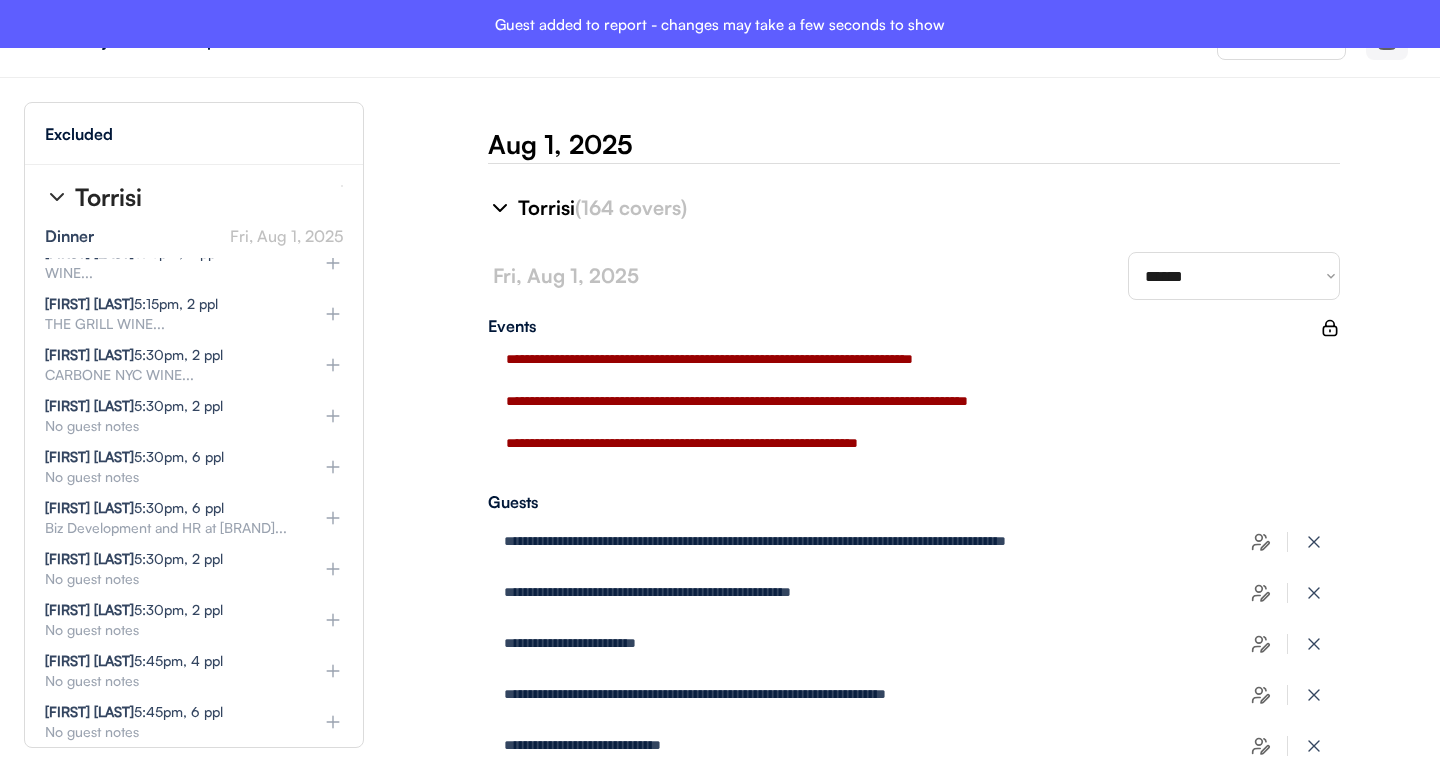 type on "**********" 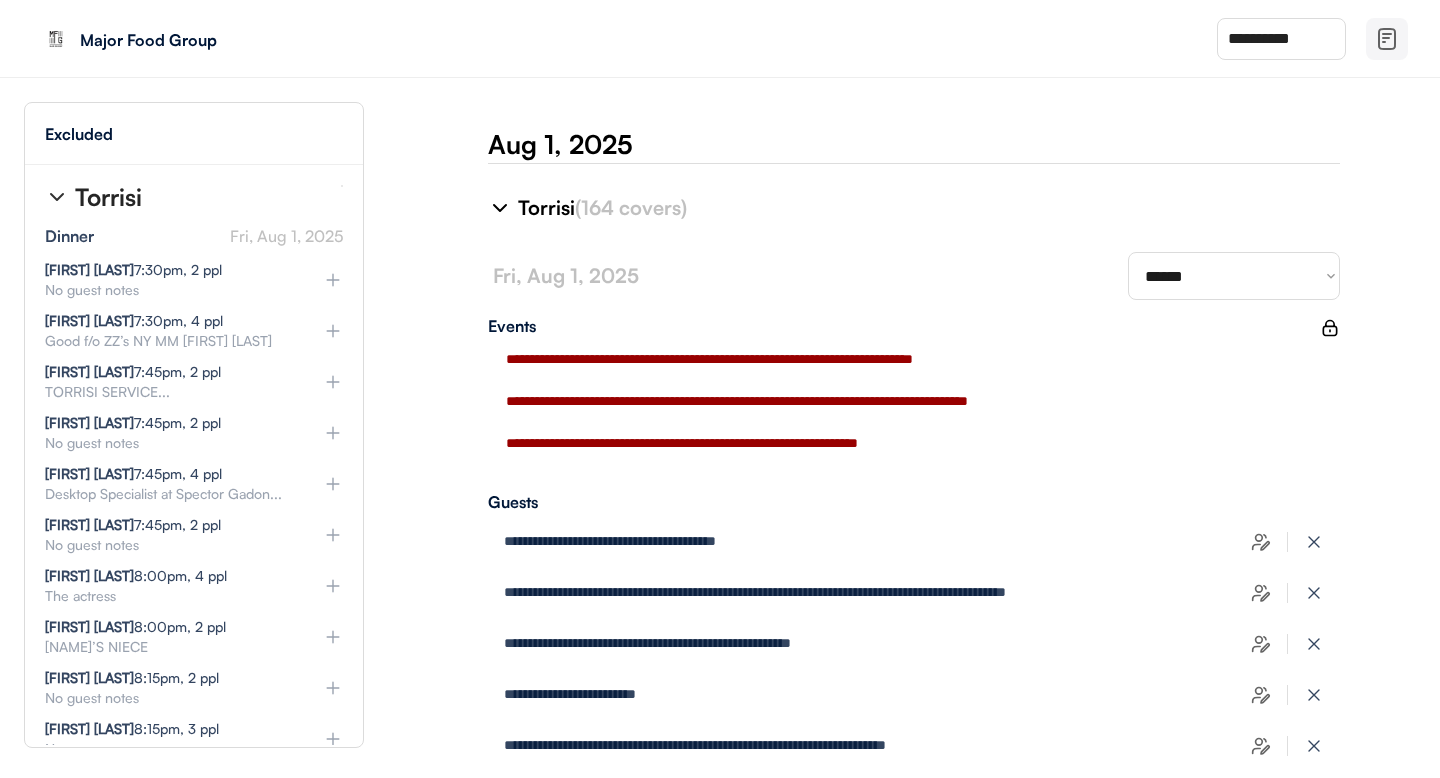 scroll, scrollTop: 7318, scrollLeft: 0, axis: vertical 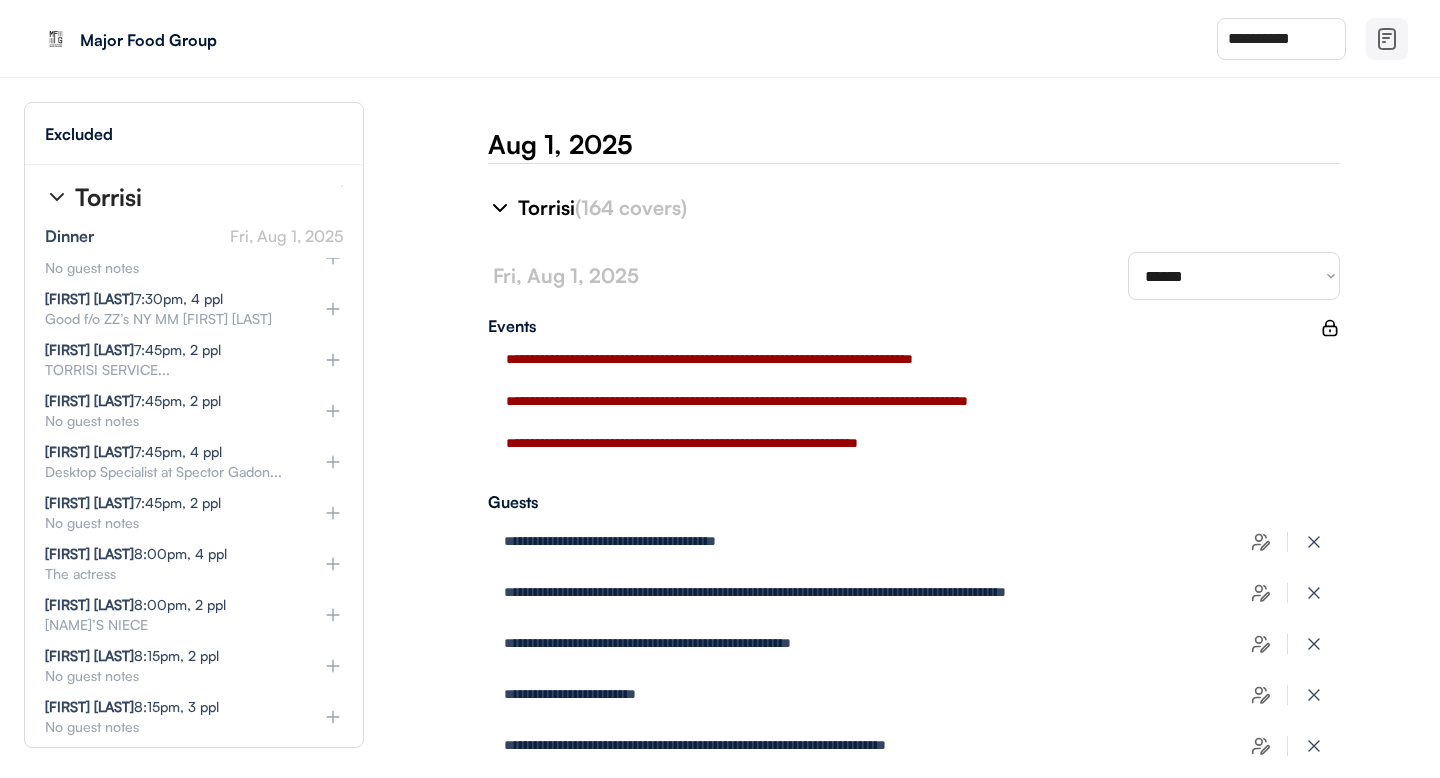 click 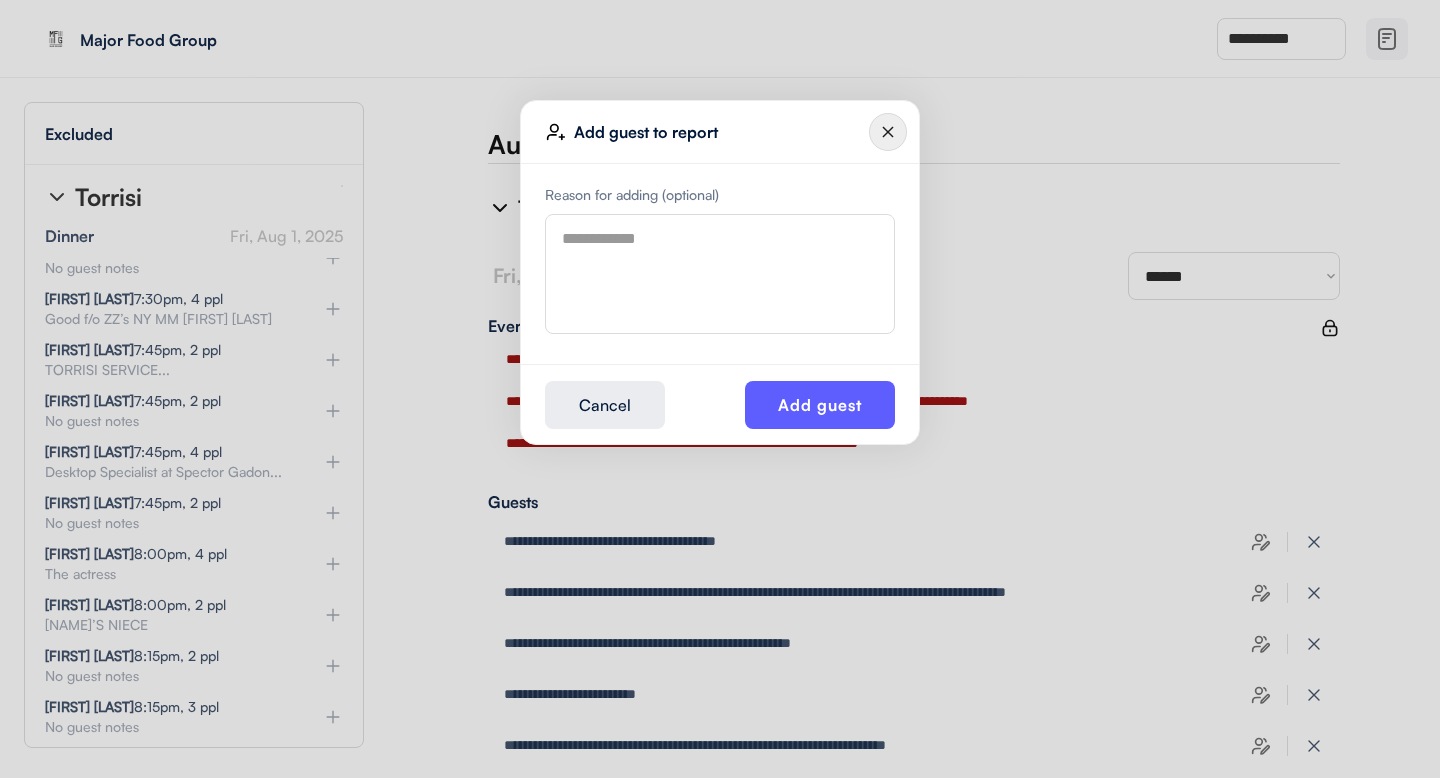 click at bounding box center [720, 274] 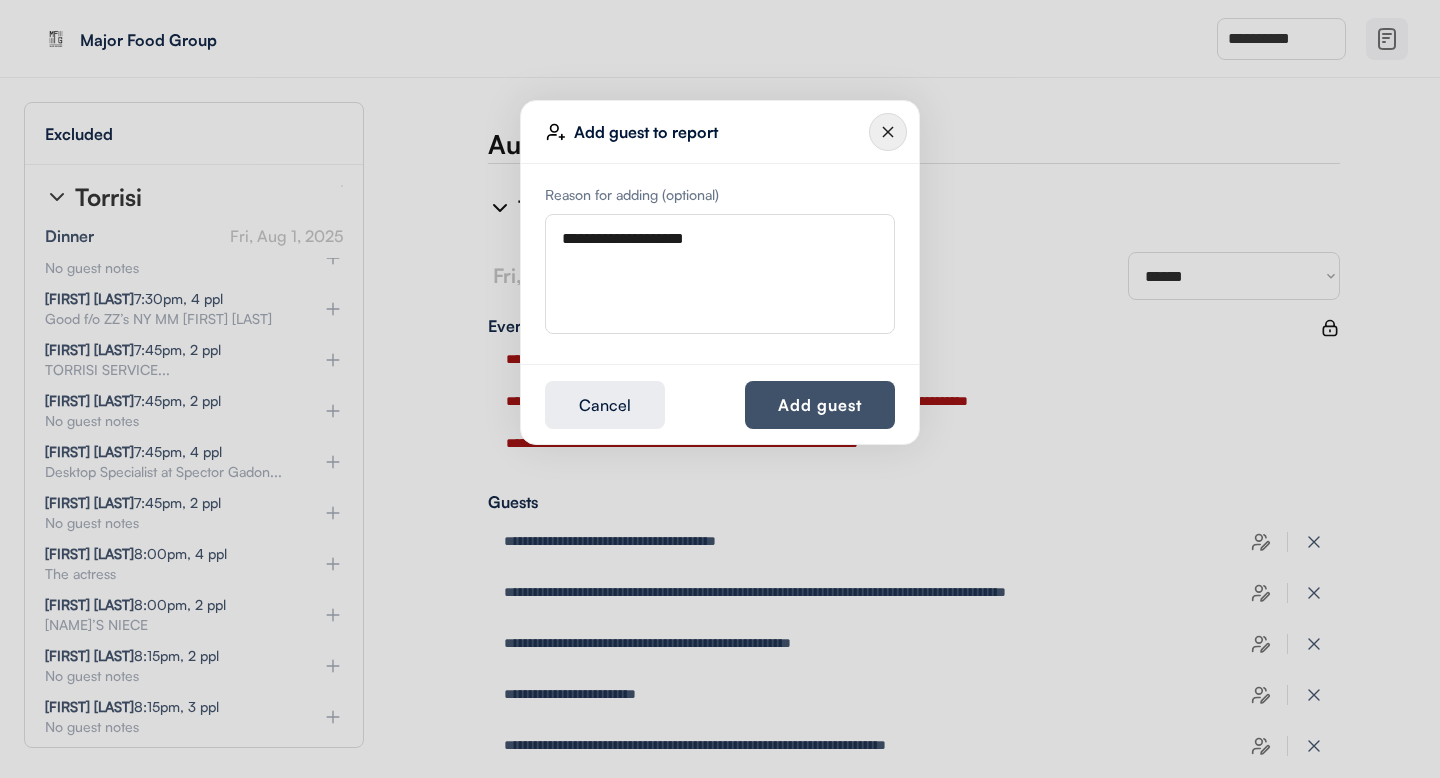 type on "**********" 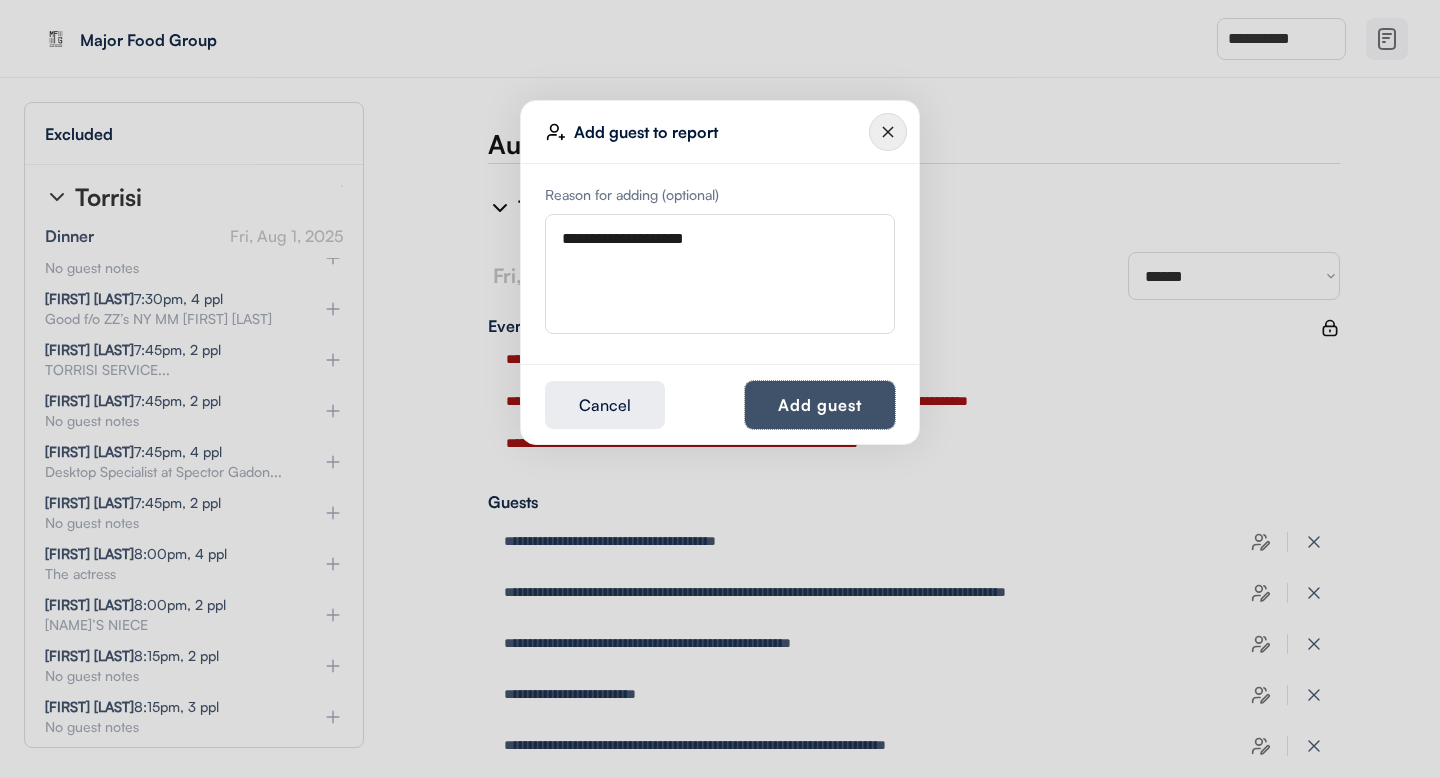 click on "Add guest" at bounding box center (820, 405) 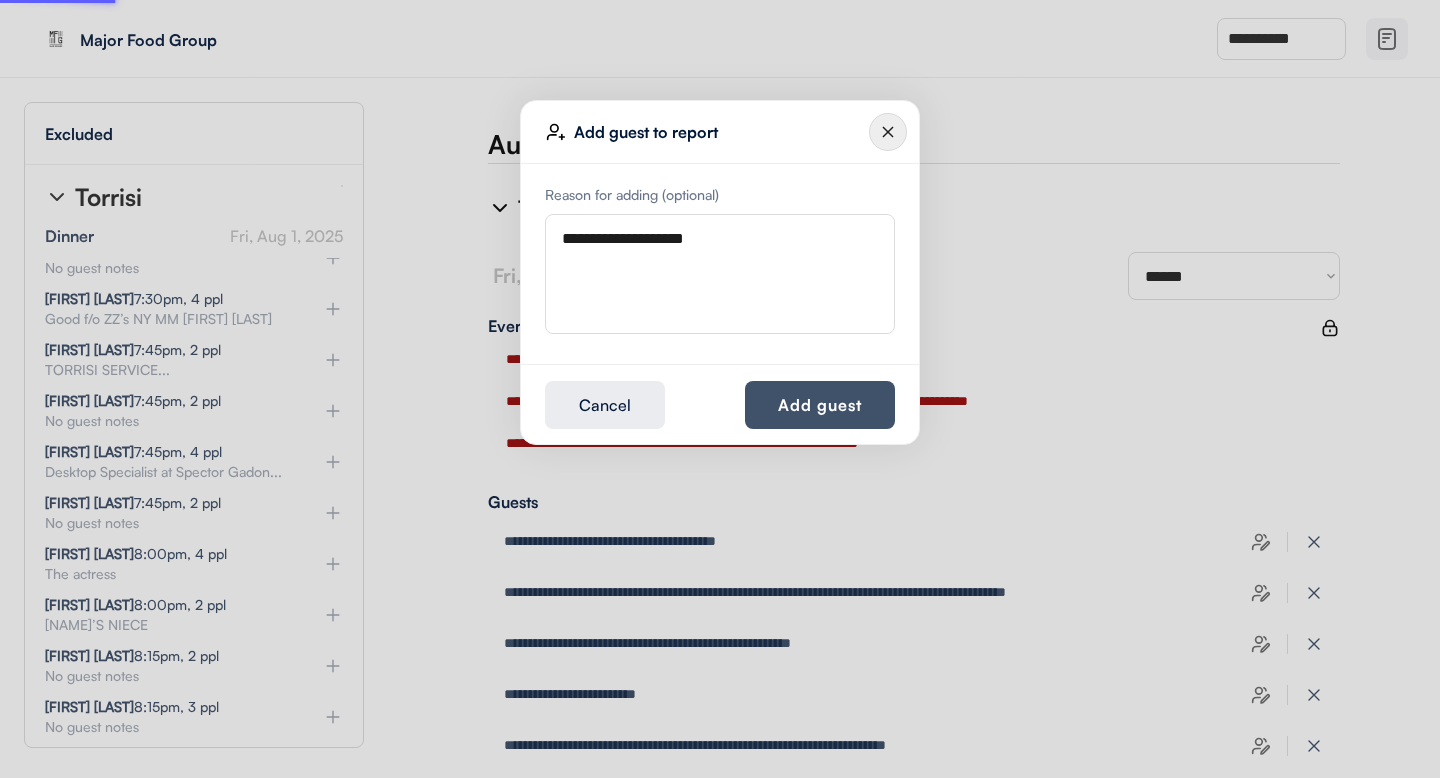 type 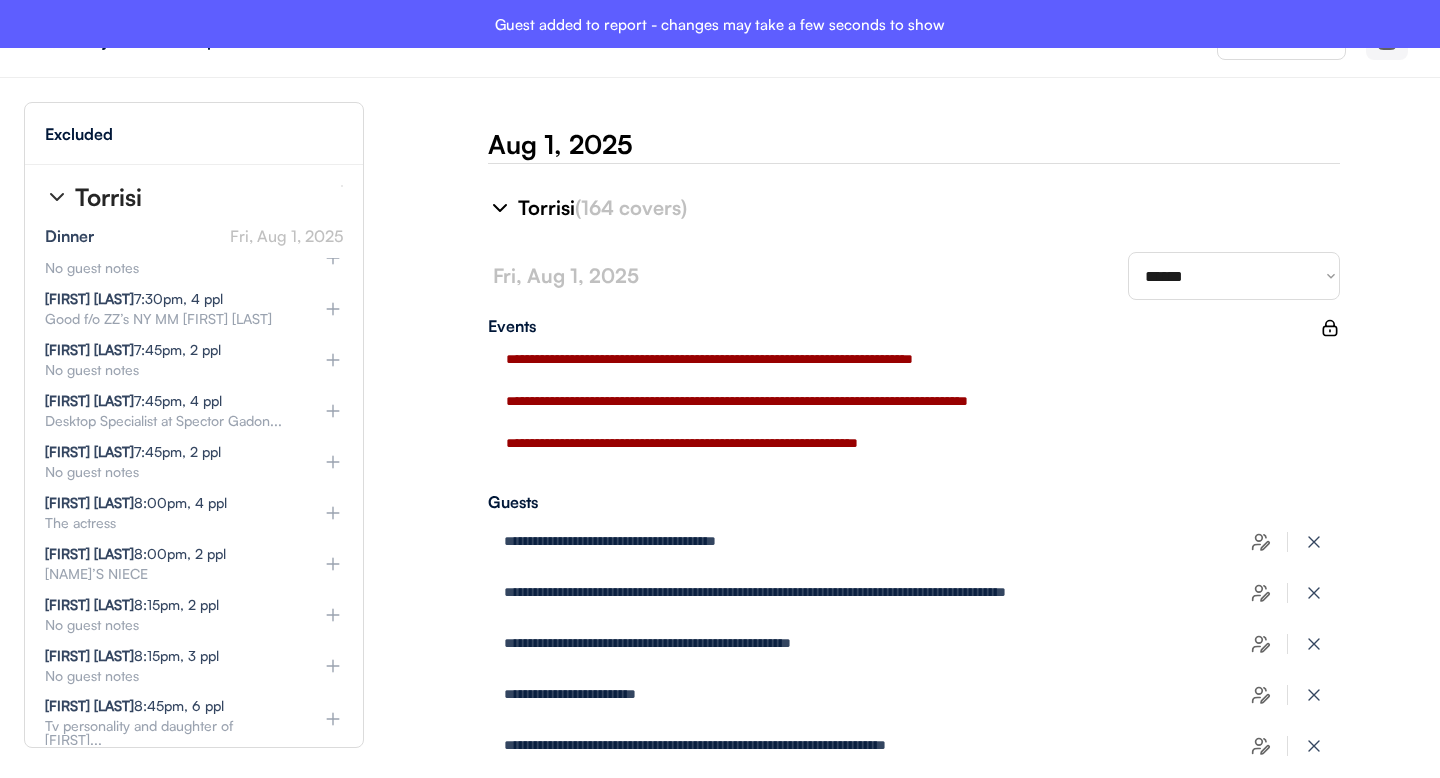 type on "**********" 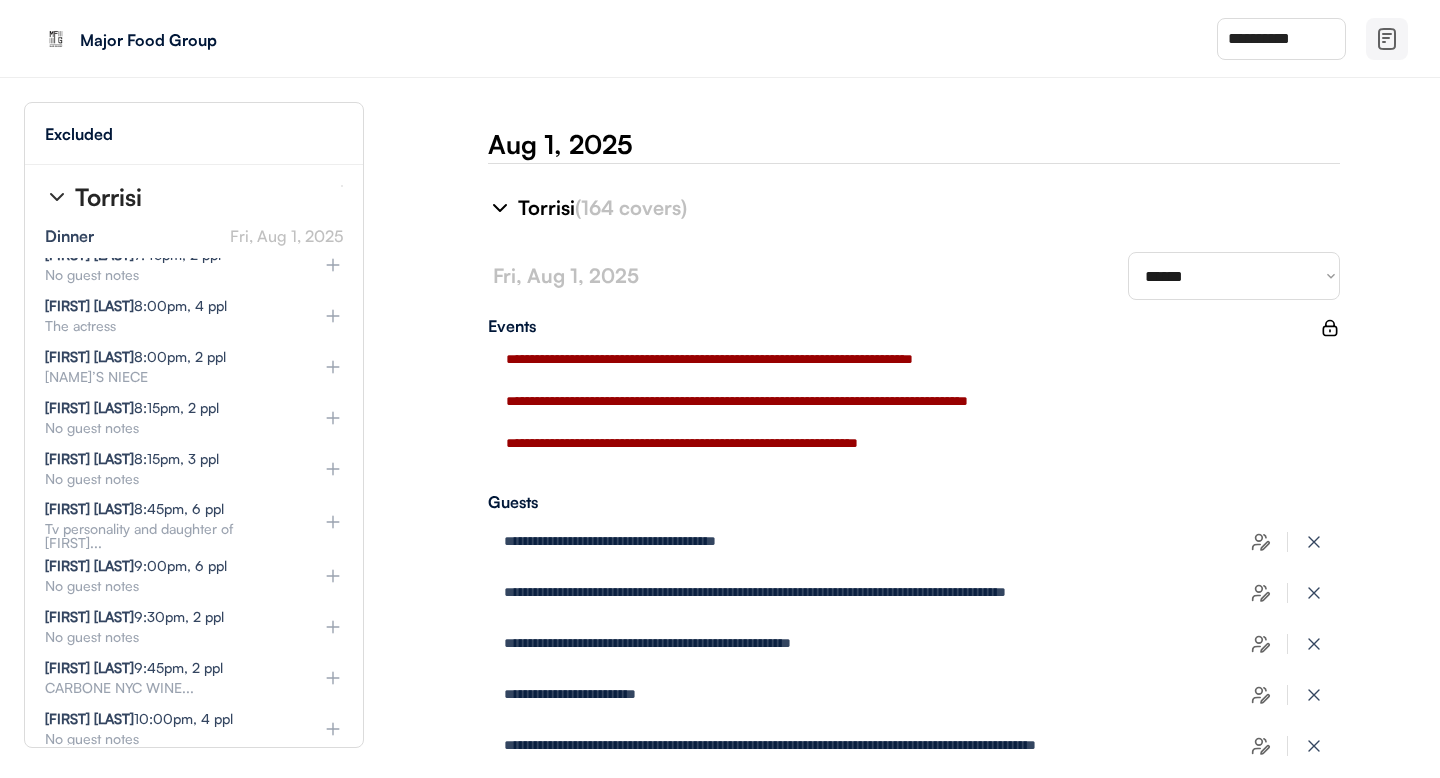 scroll, scrollTop: 7516, scrollLeft: 0, axis: vertical 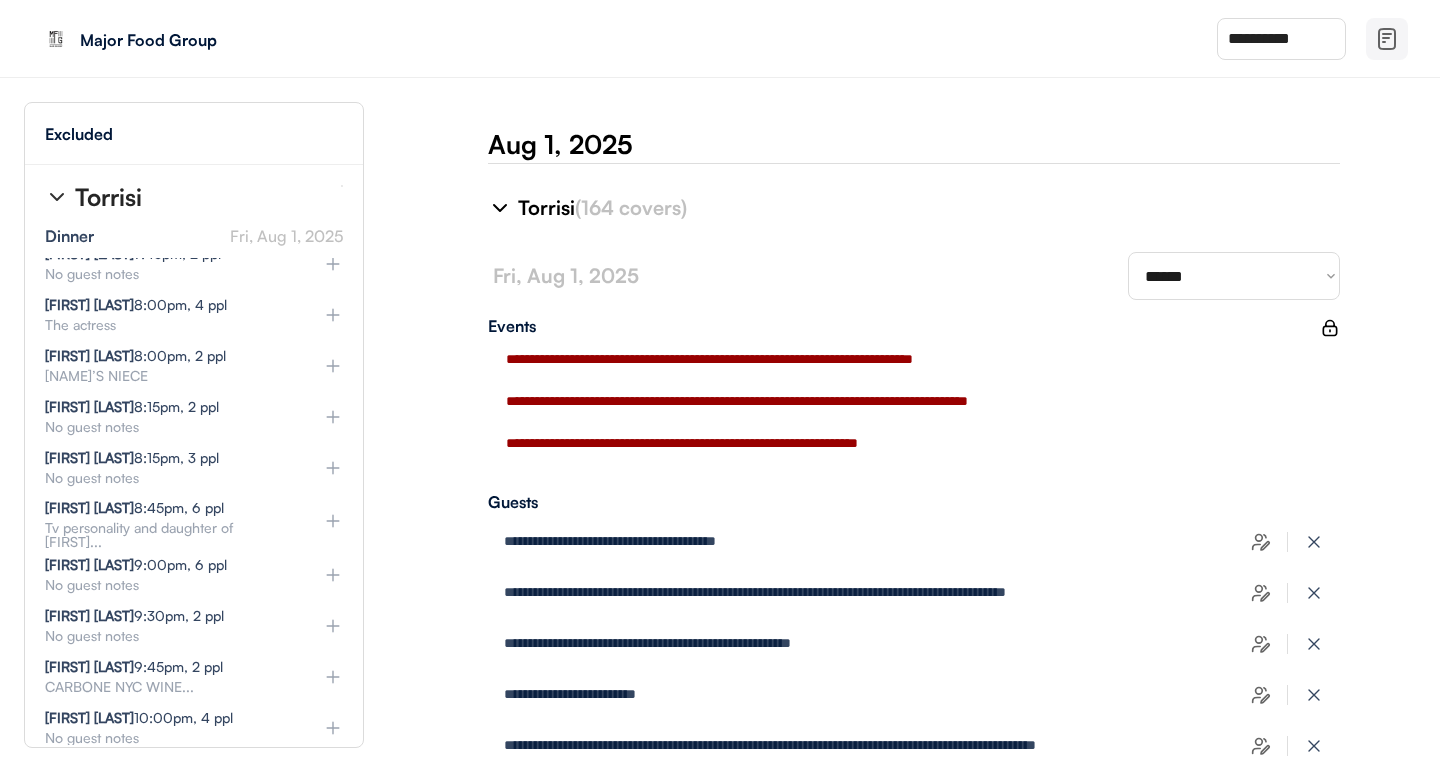 click 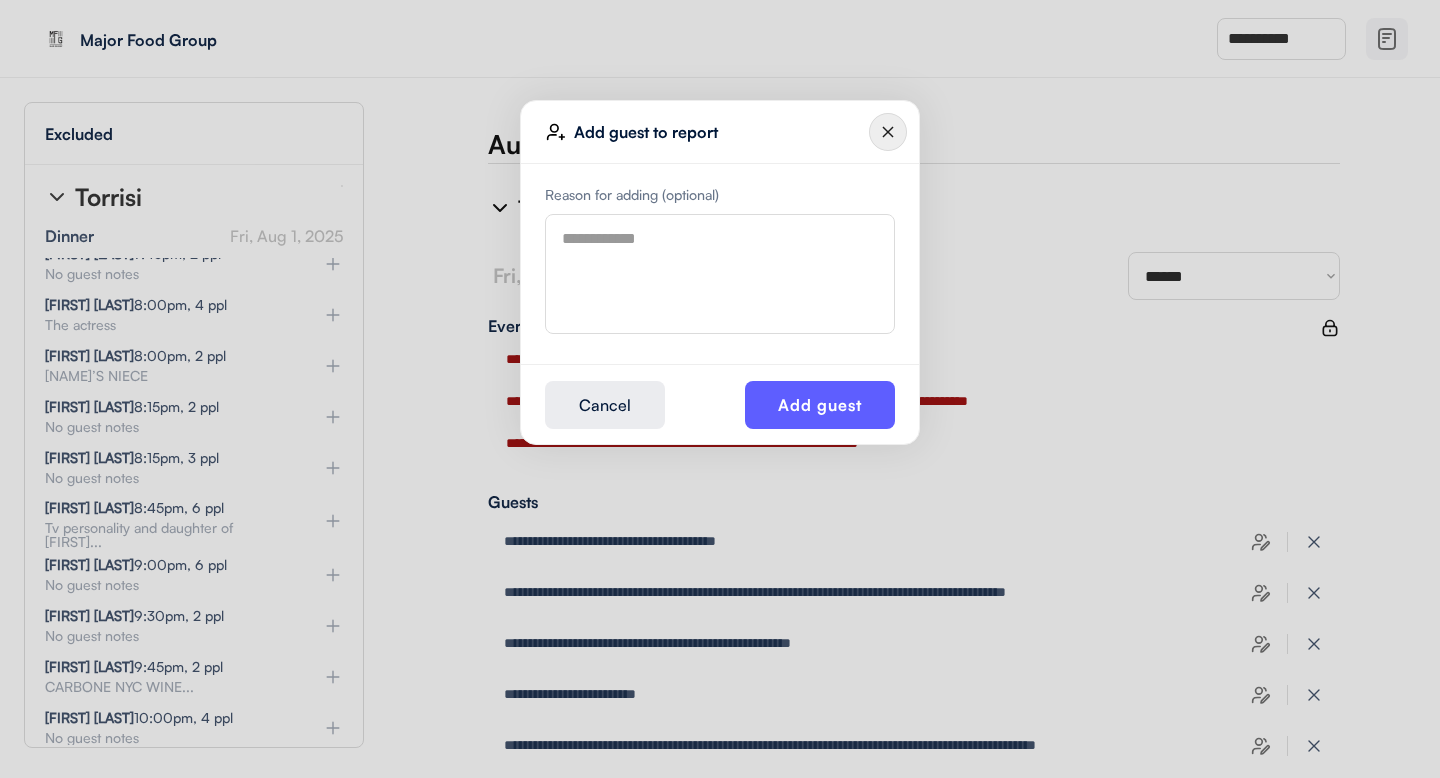 click at bounding box center (720, 274) 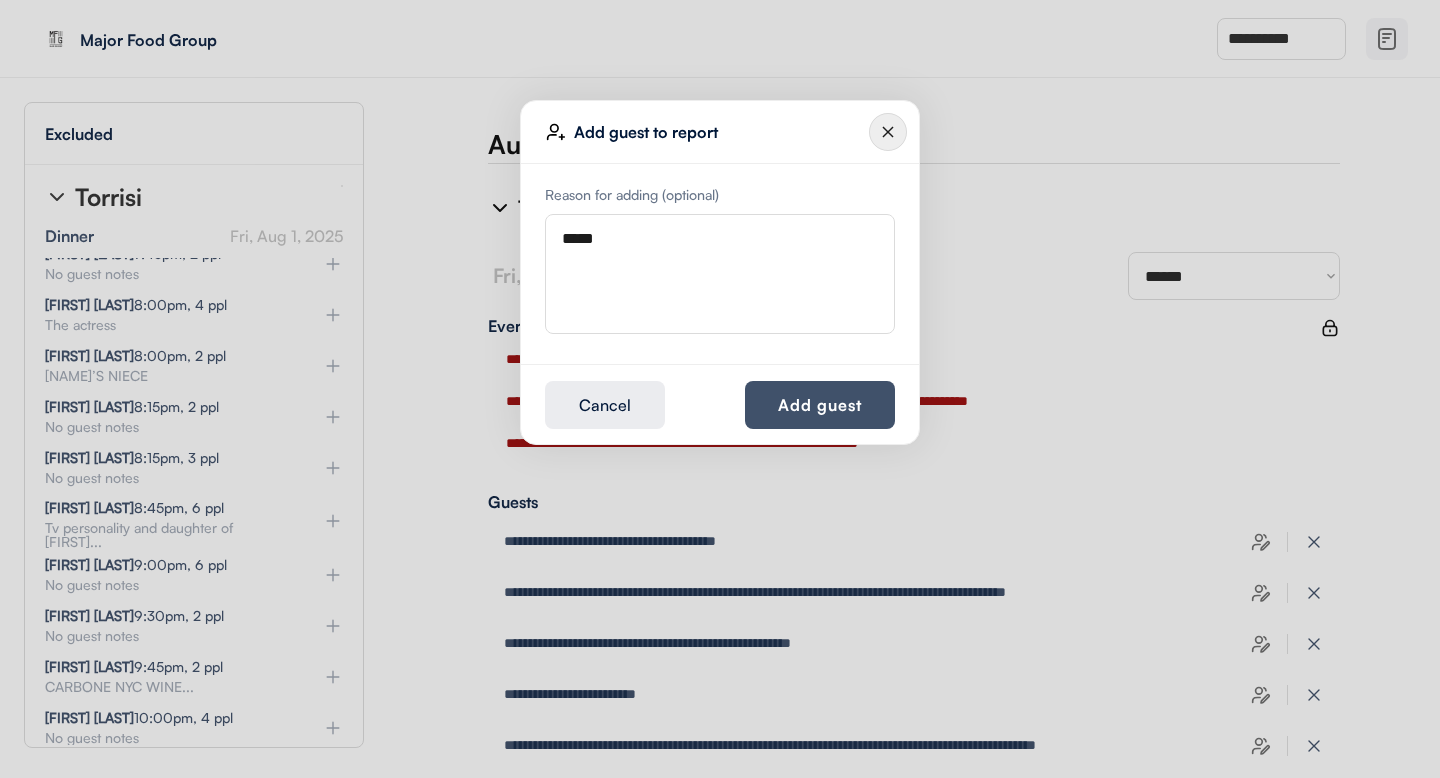 type on "*****" 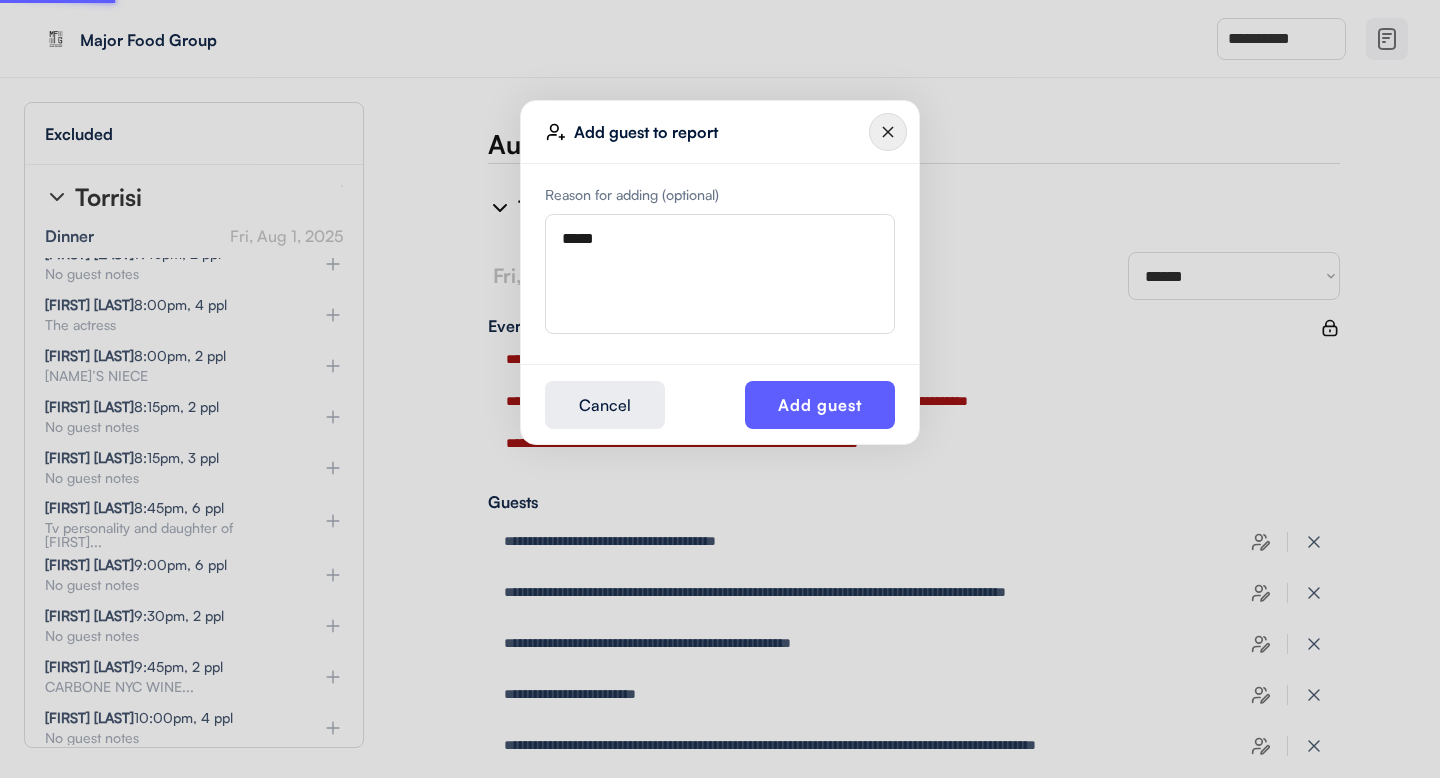 type 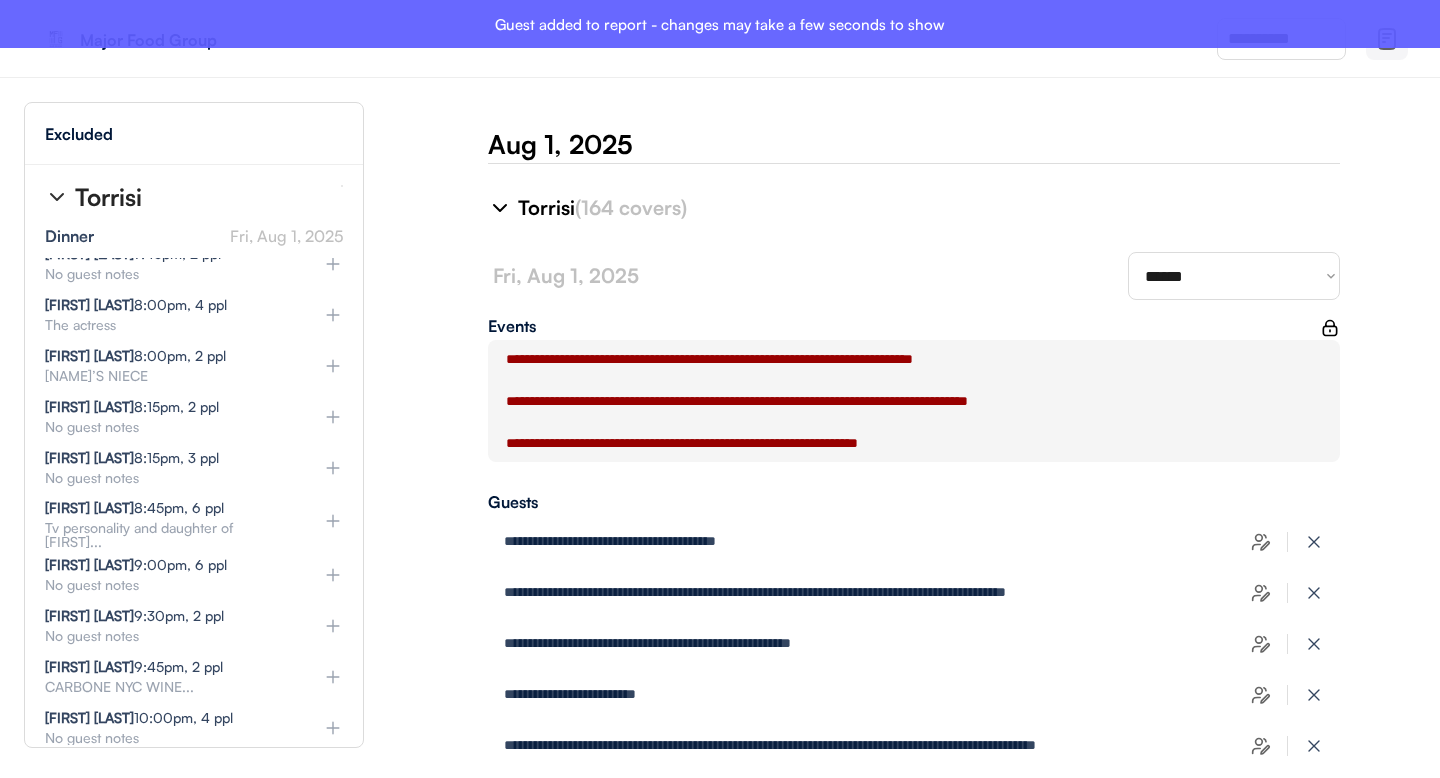 type on "**********" 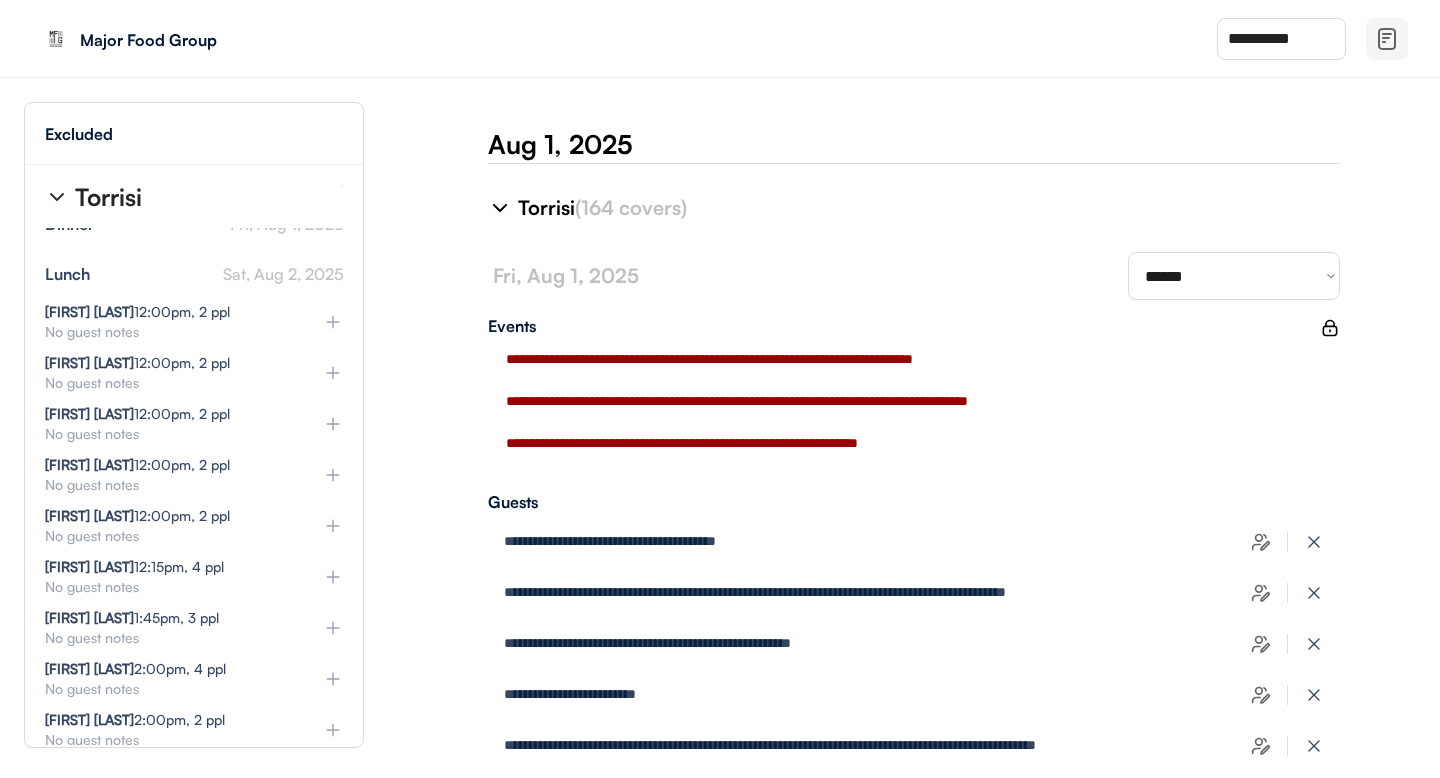 scroll, scrollTop: 8532, scrollLeft: 0, axis: vertical 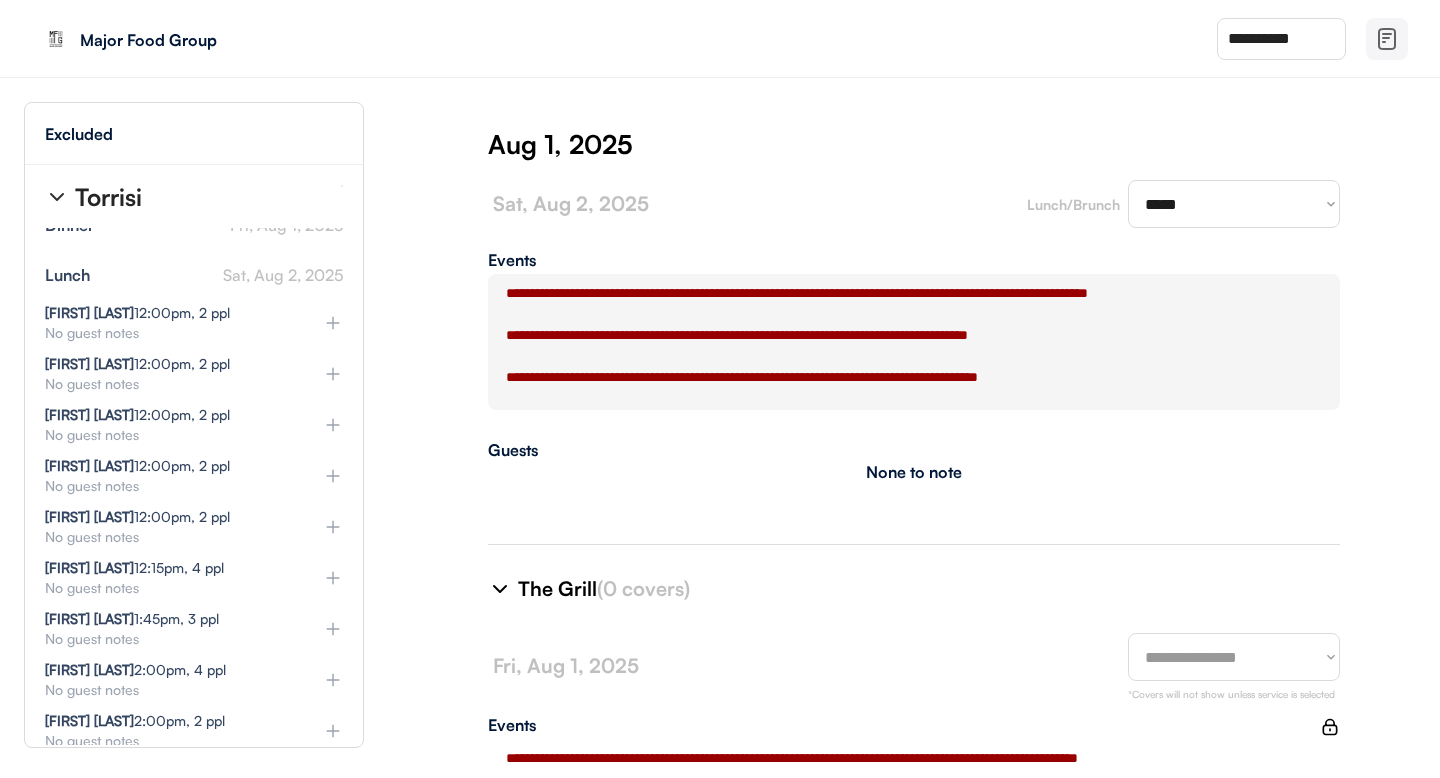 type on "**********" 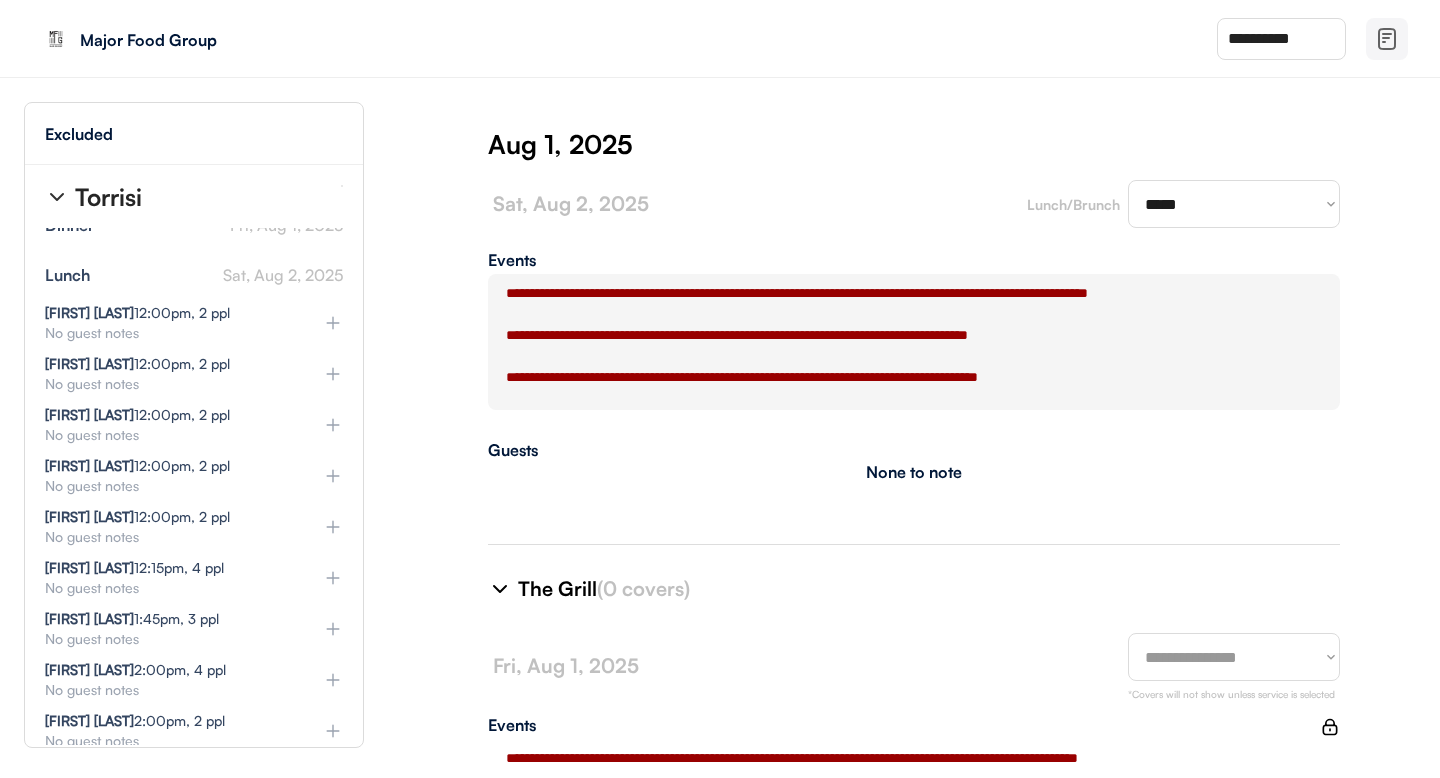 select on "**********" 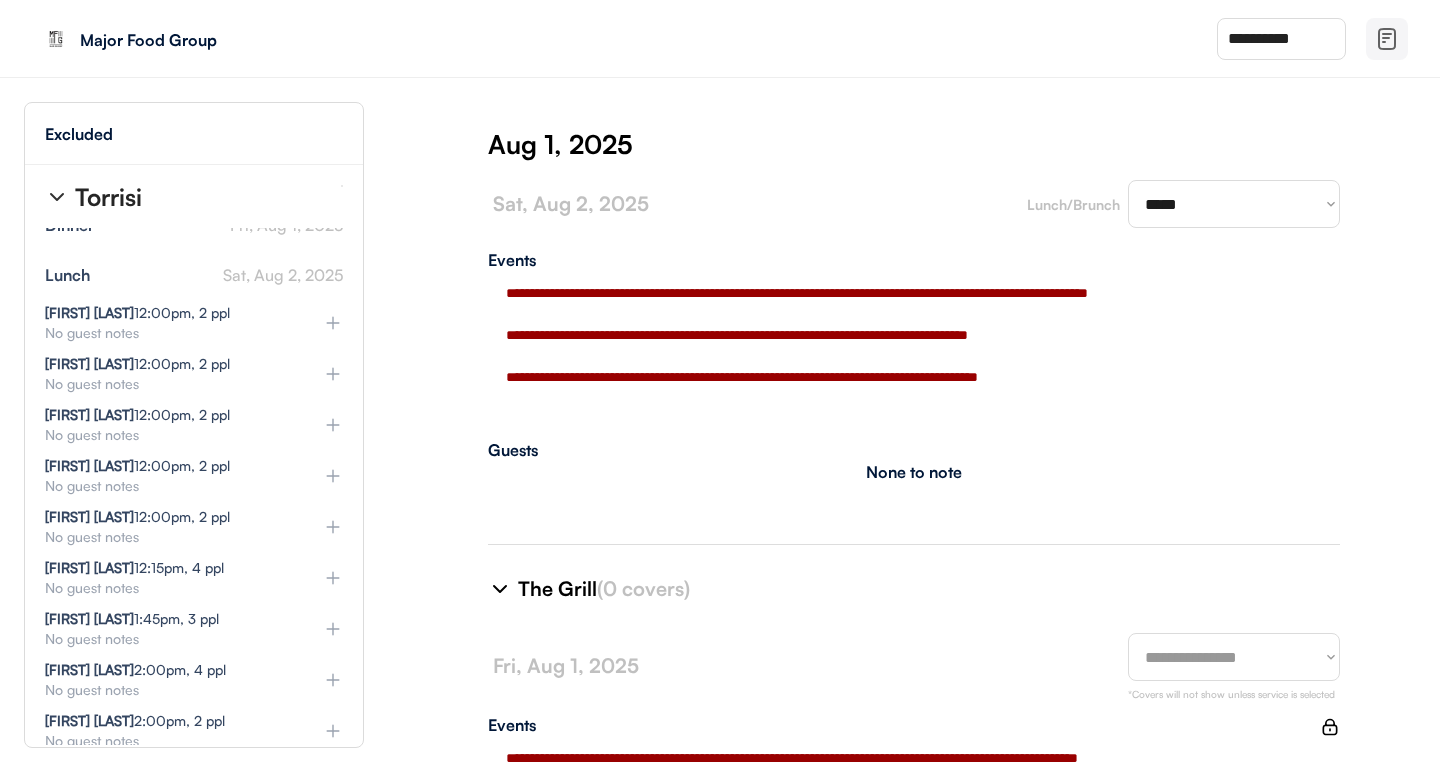 type on "**********" 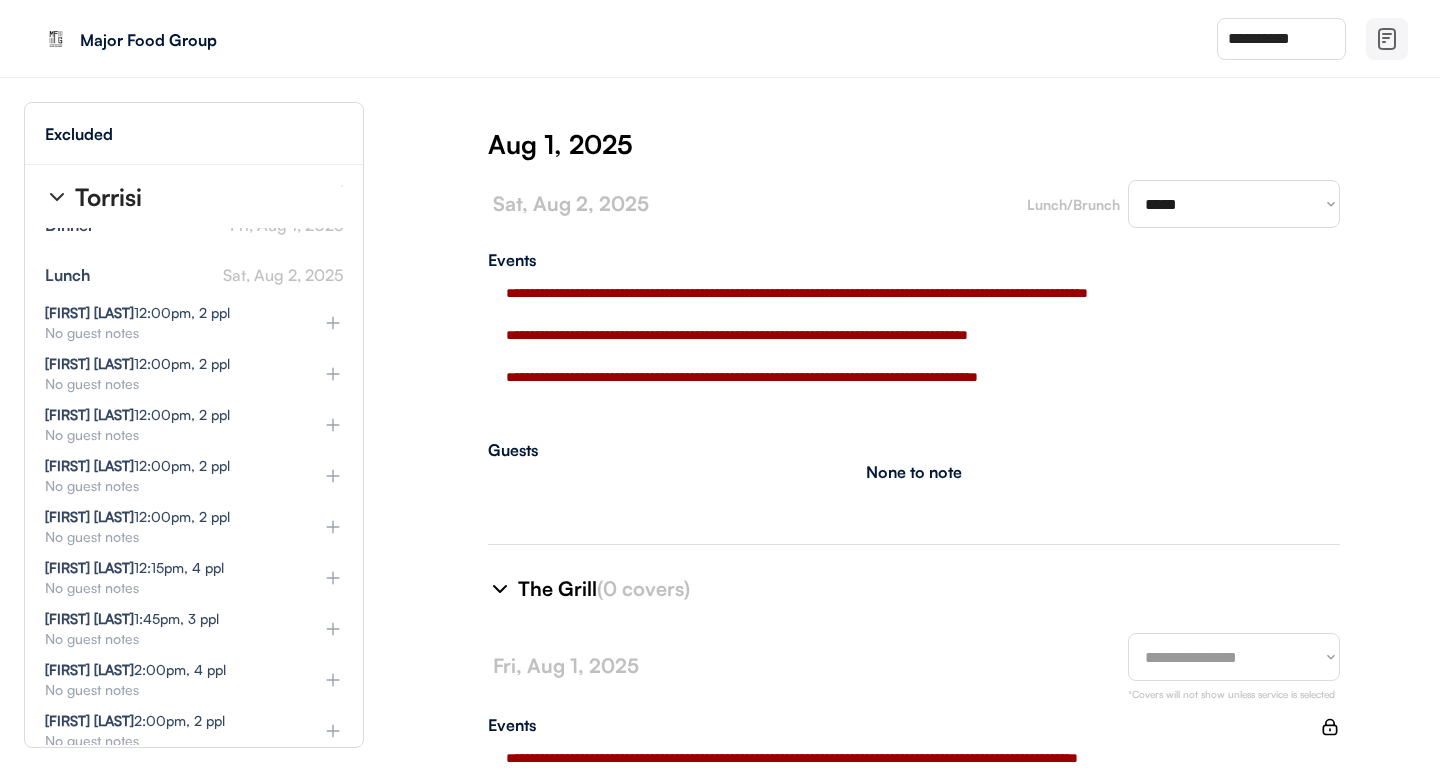 select on "********" 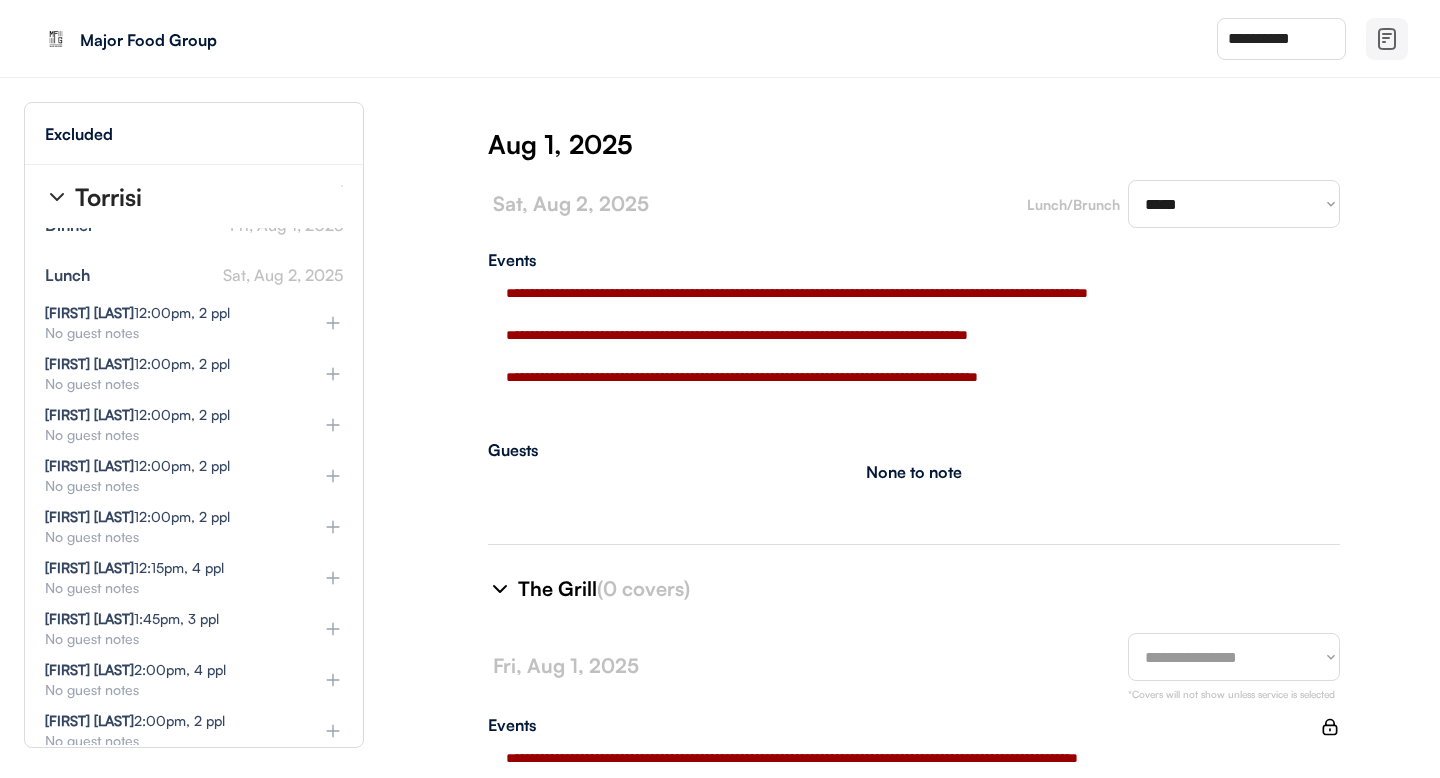 type on "**********" 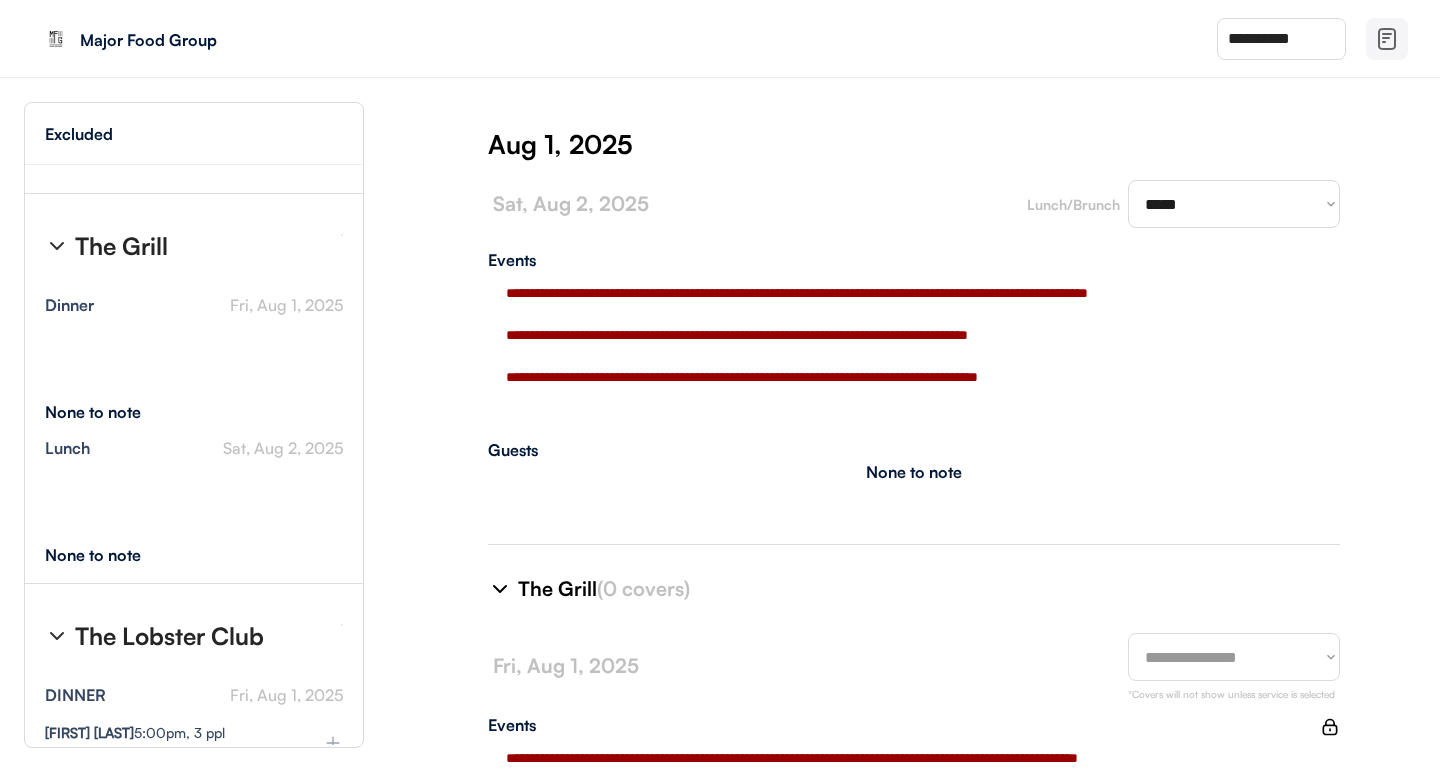 scroll, scrollTop: 9167, scrollLeft: 0, axis: vertical 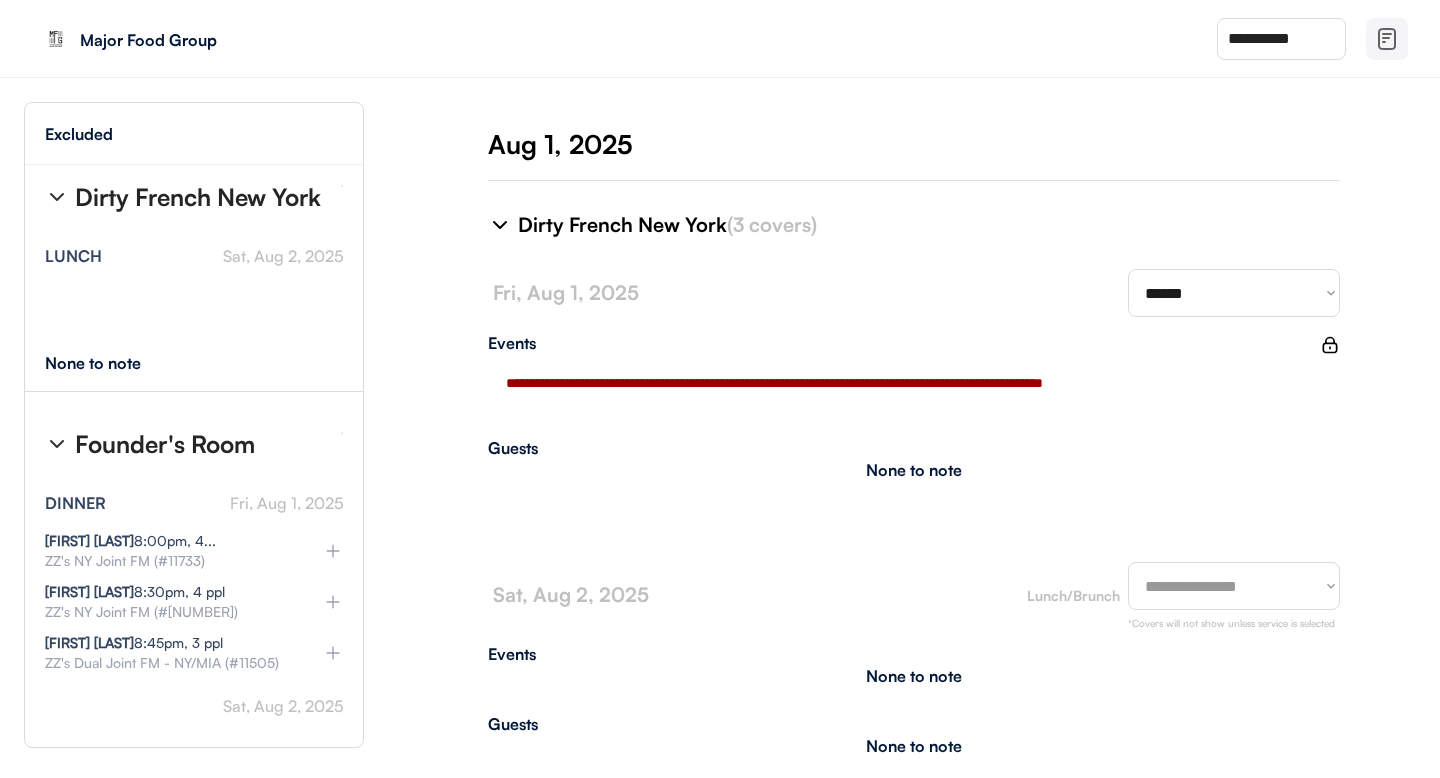 select on "********" 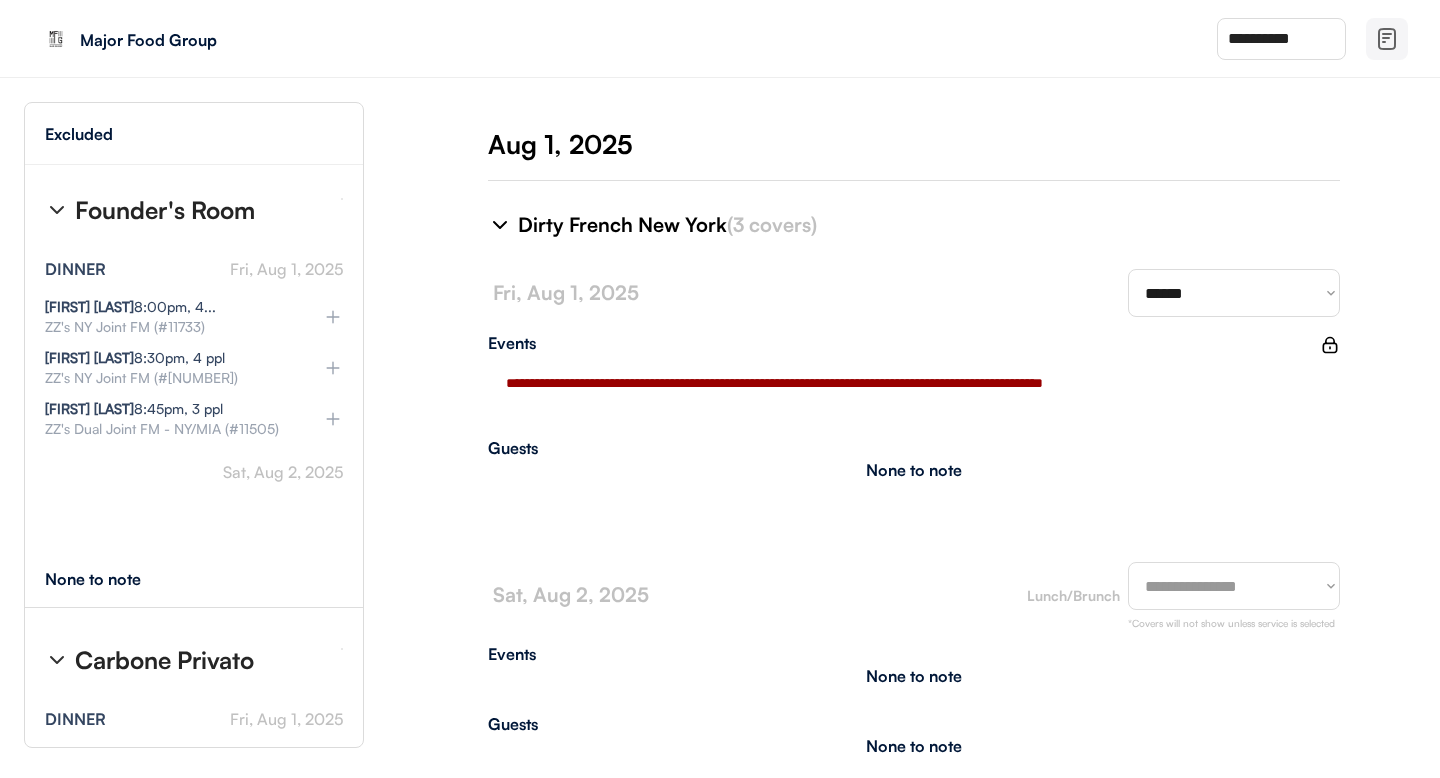 scroll, scrollTop: 11792, scrollLeft: 0, axis: vertical 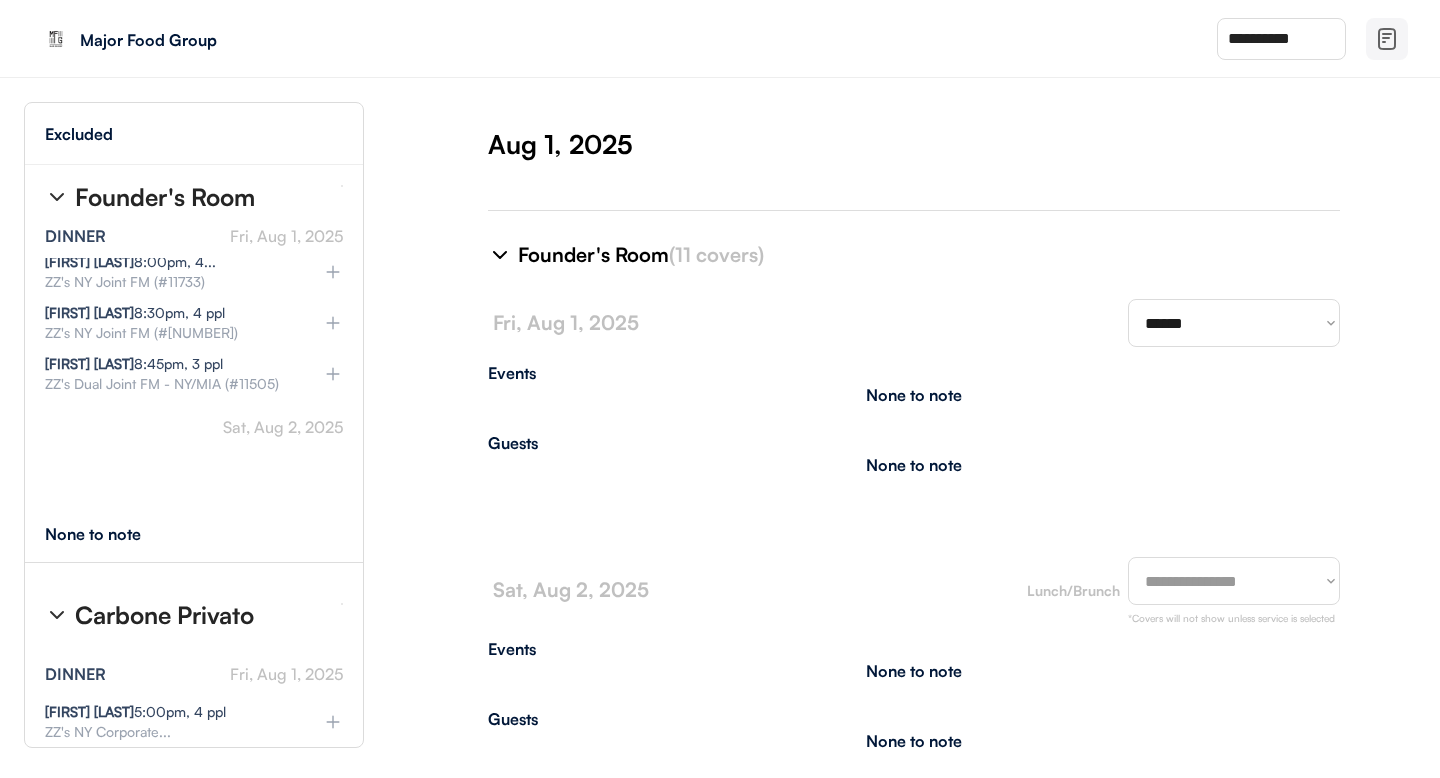 click 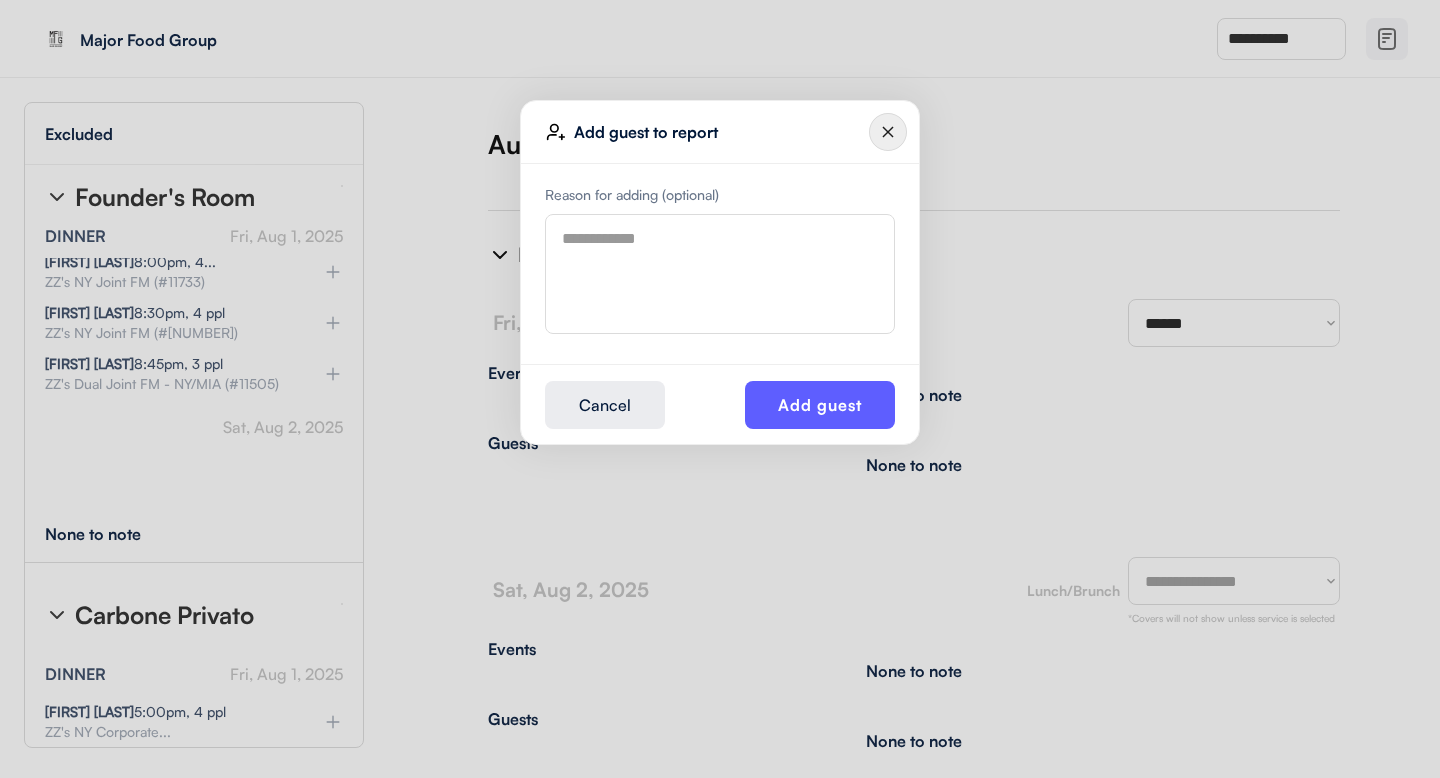 click at bounding box center [720, 274] 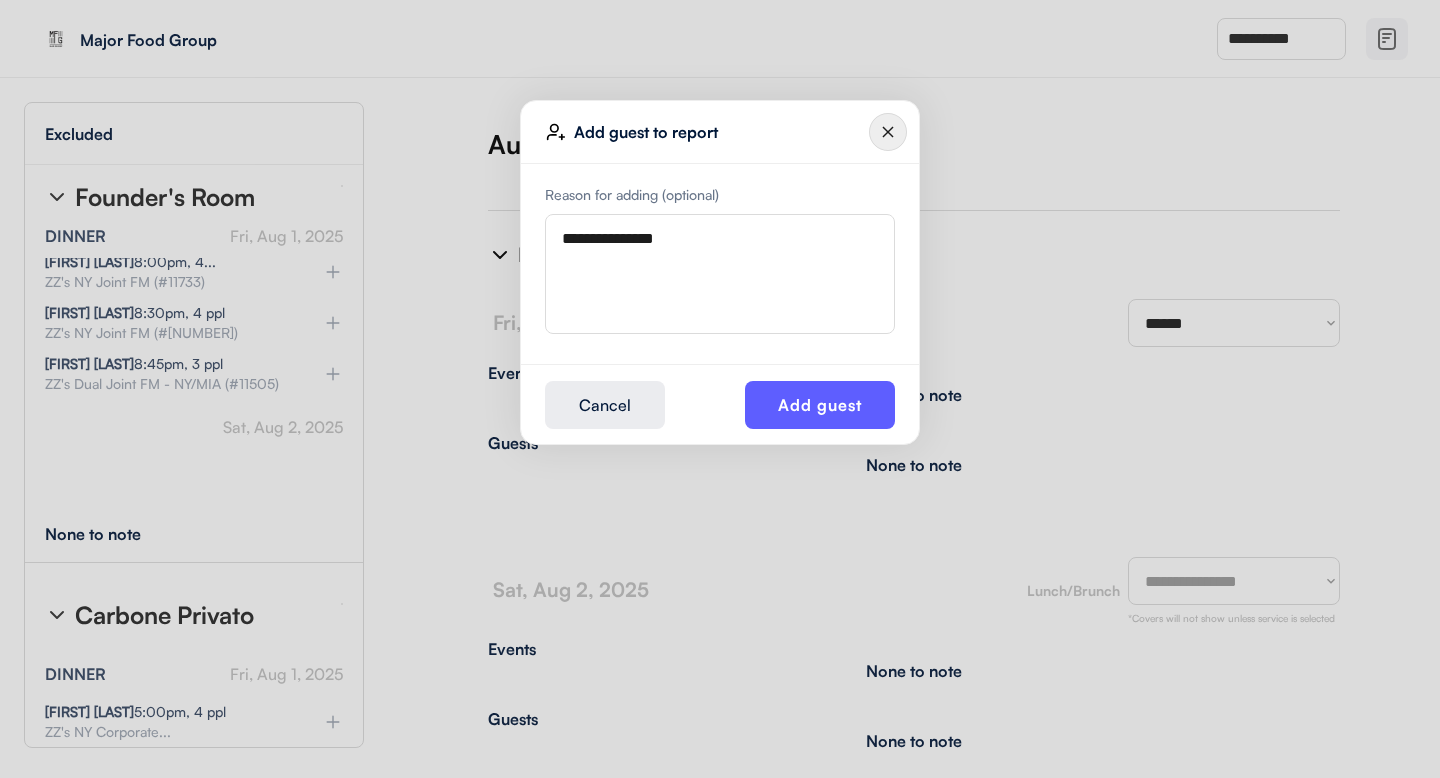 type on "**********" 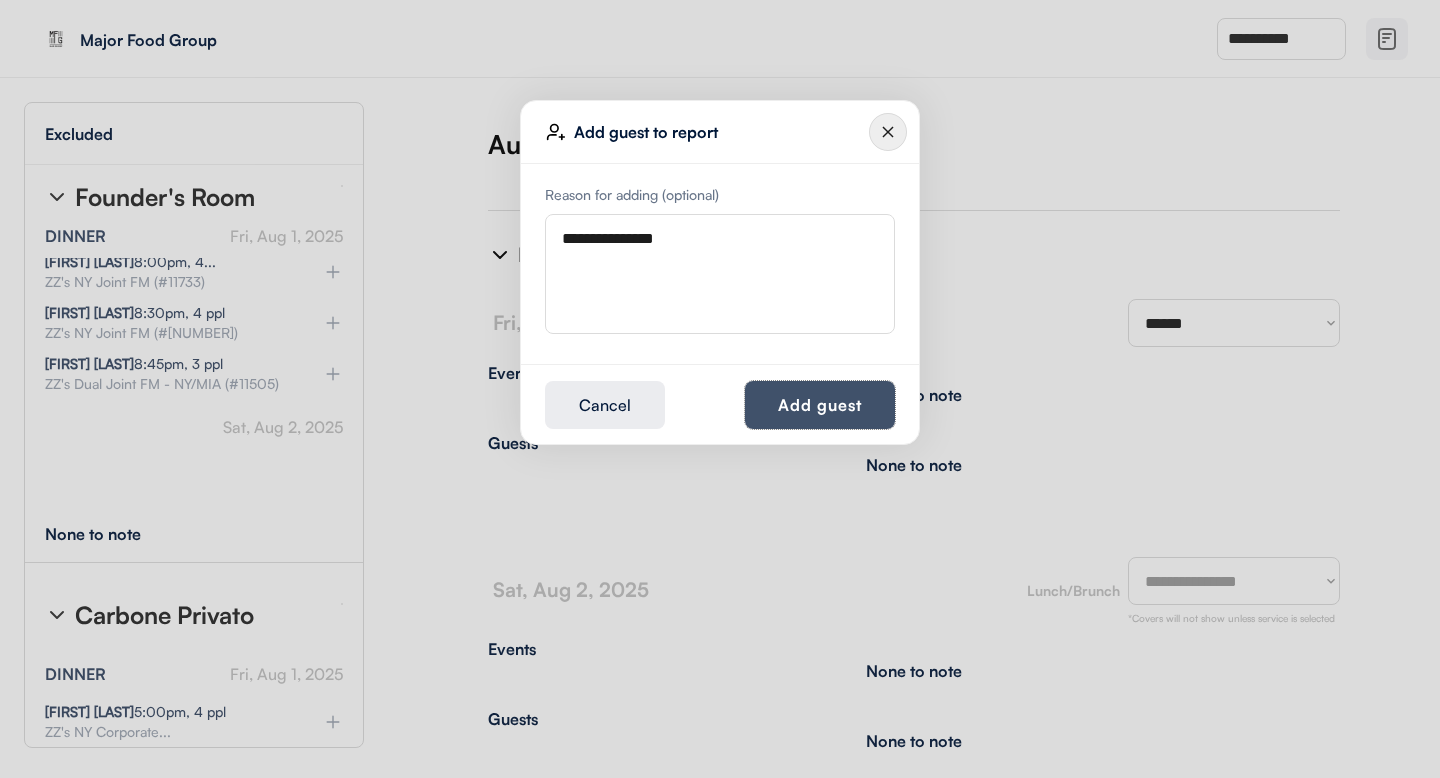 click on "Add guest" at bounding box center [820, 405] 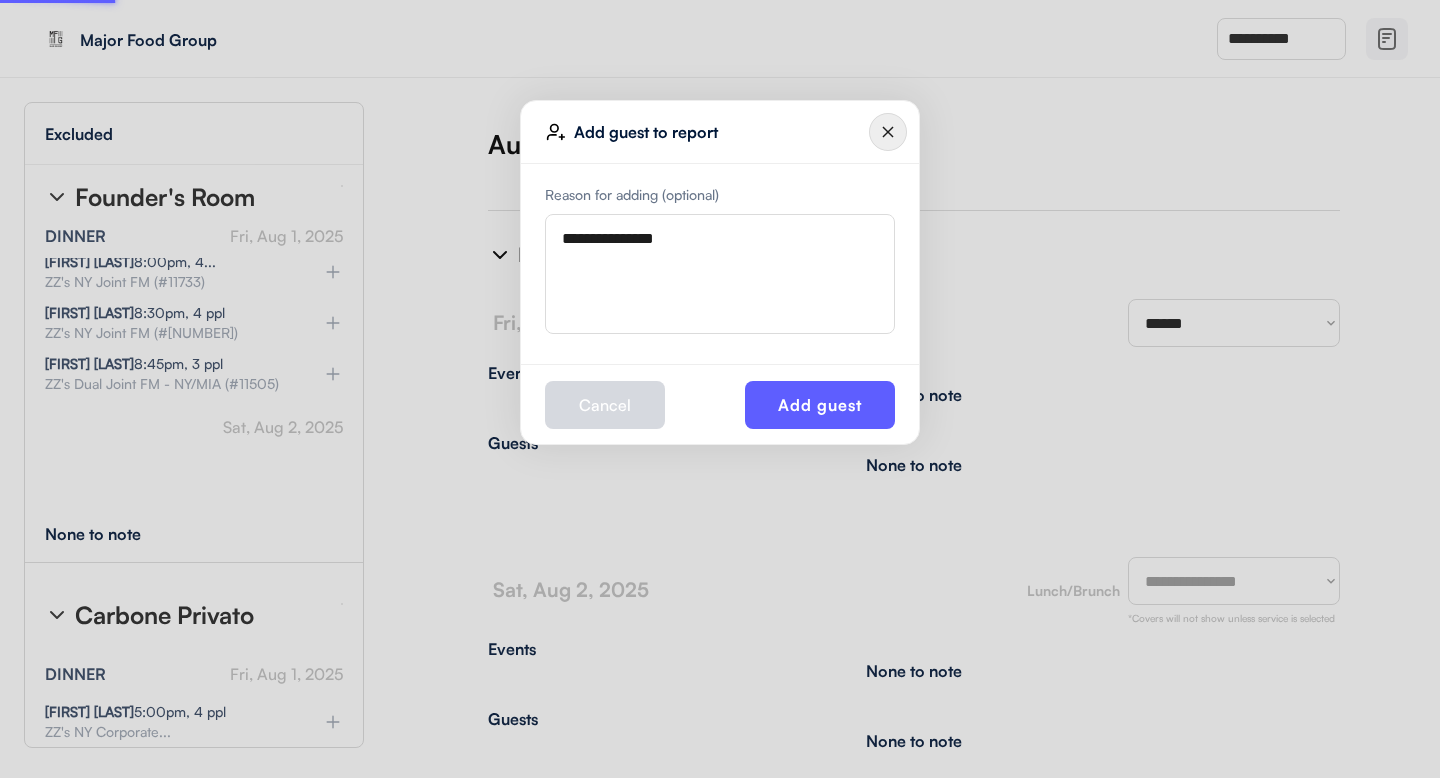 type 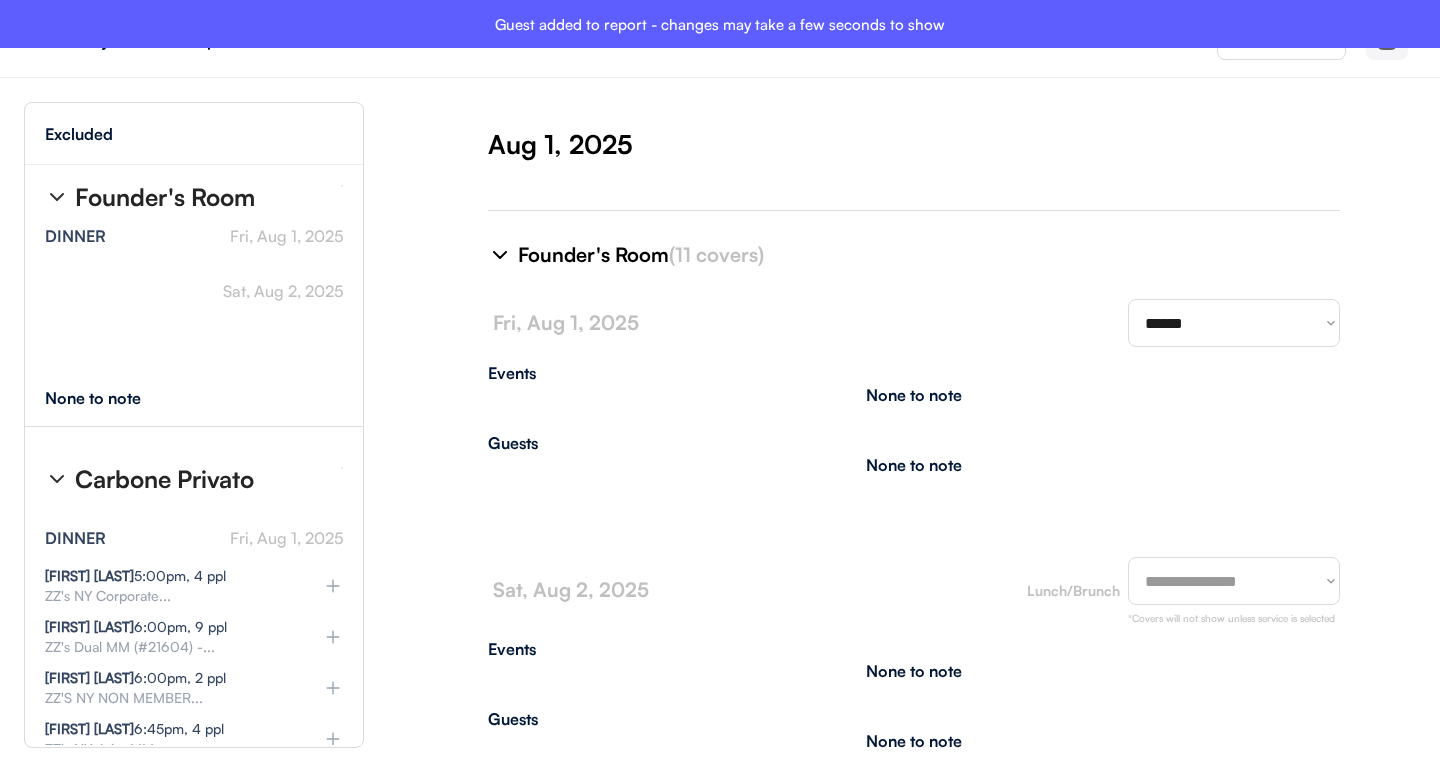 type on "**********" 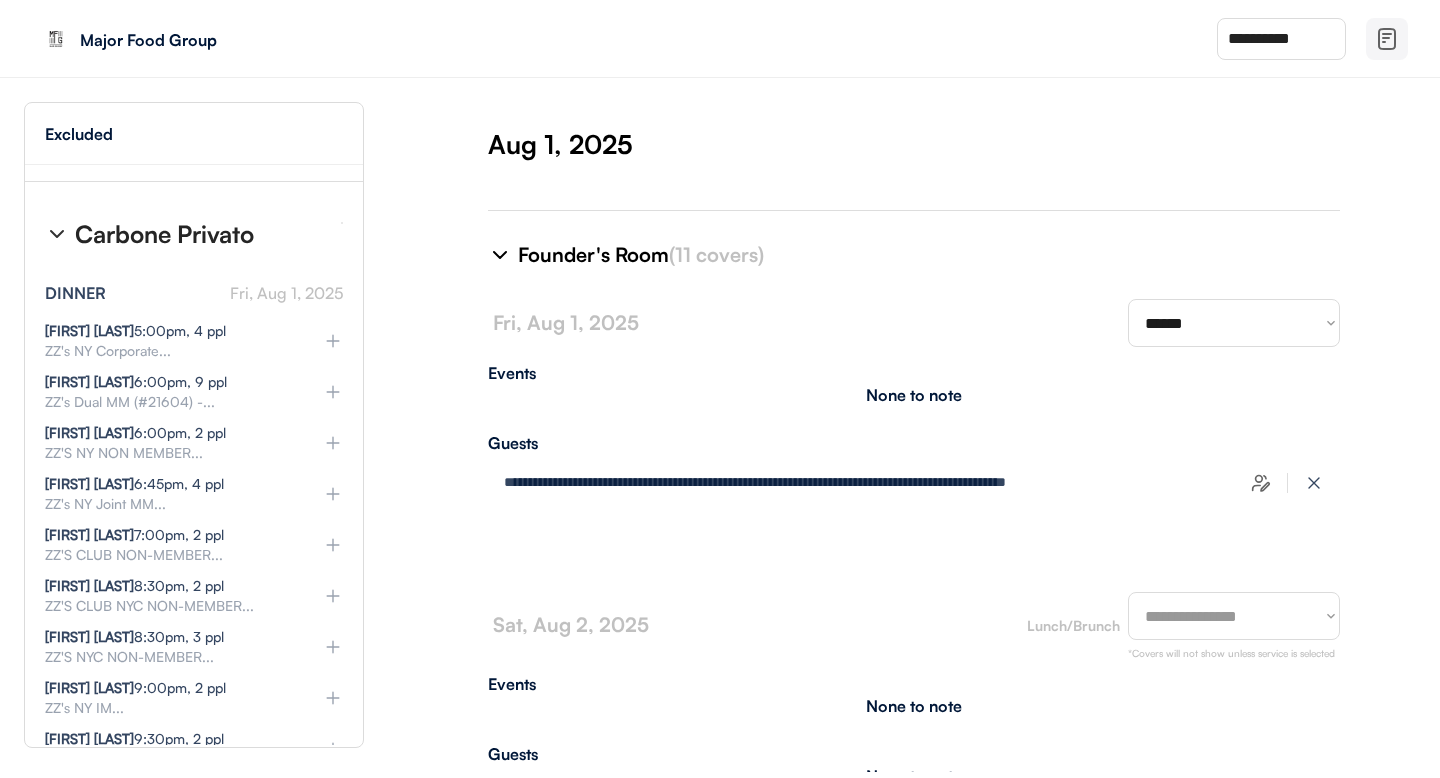 scroll, scrollTop: 12117, scrollLeft: 0, axis: vertical 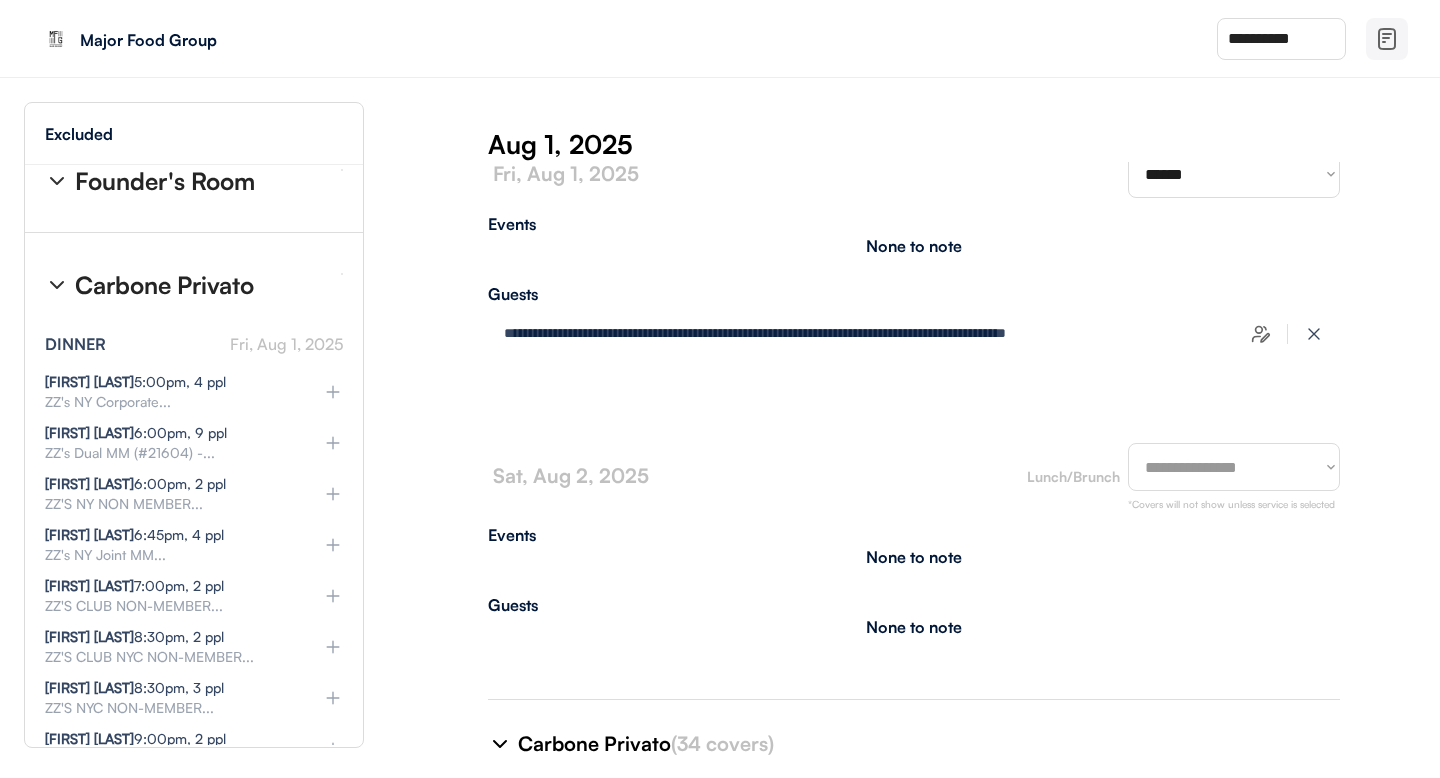 type on "**********" 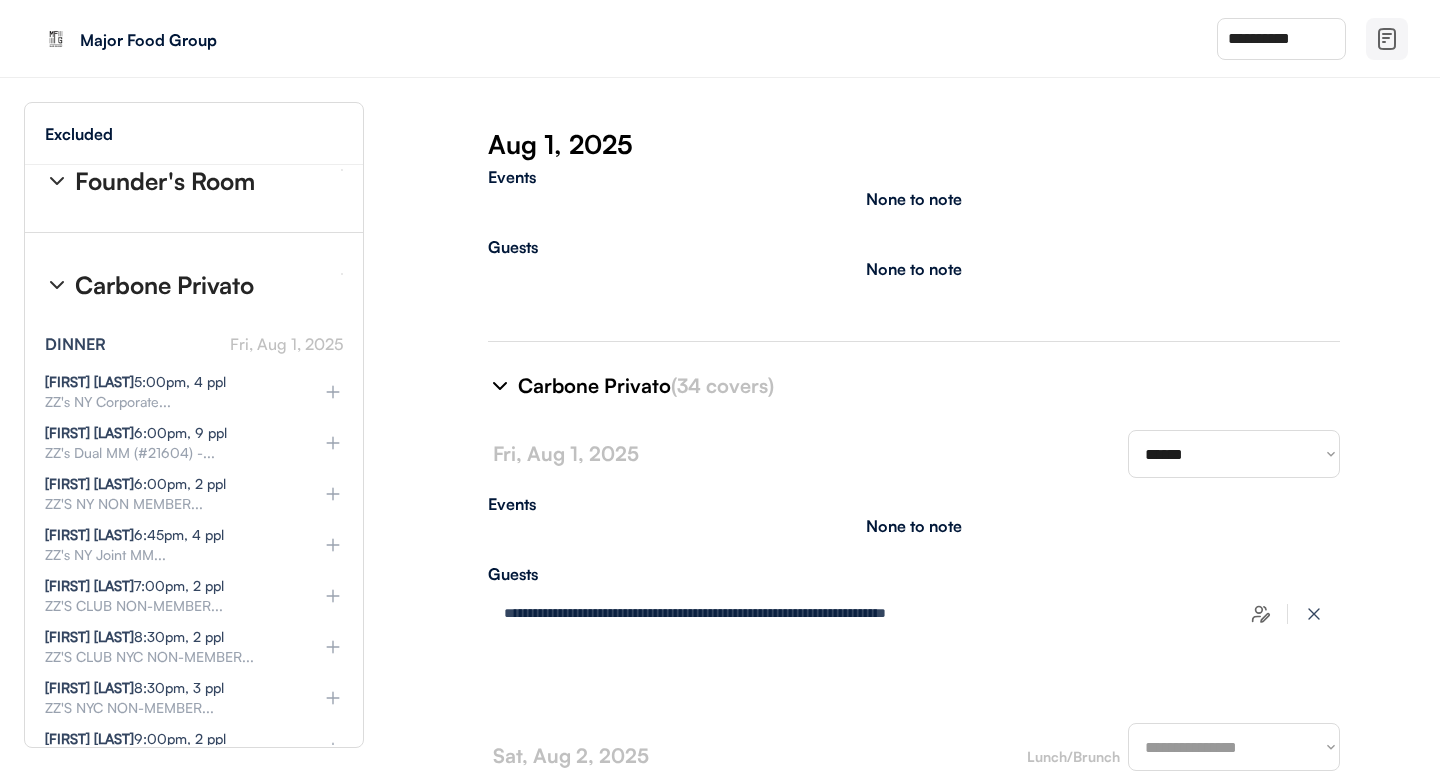 scroll, scrollTop: 4913, scrollLeft: 0, axis: vertical 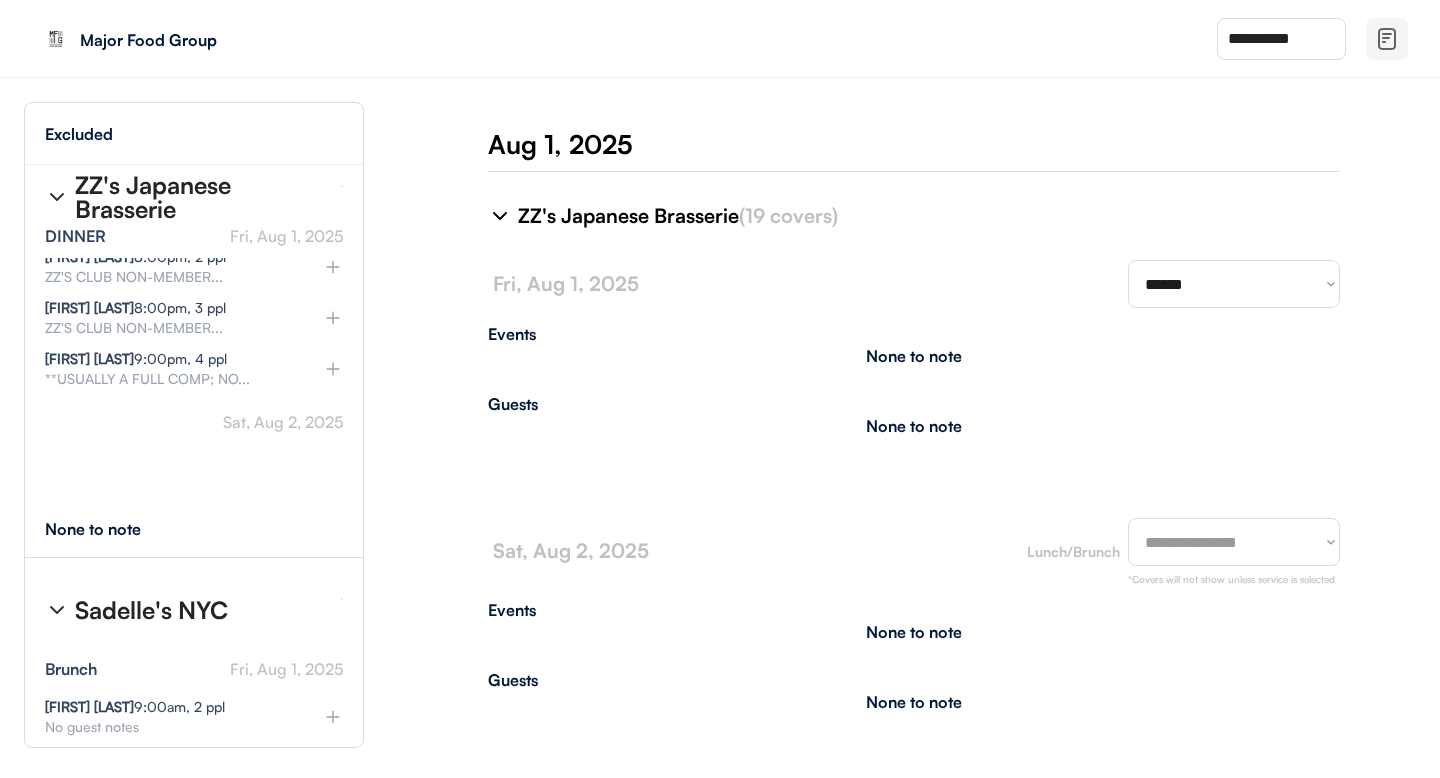 click 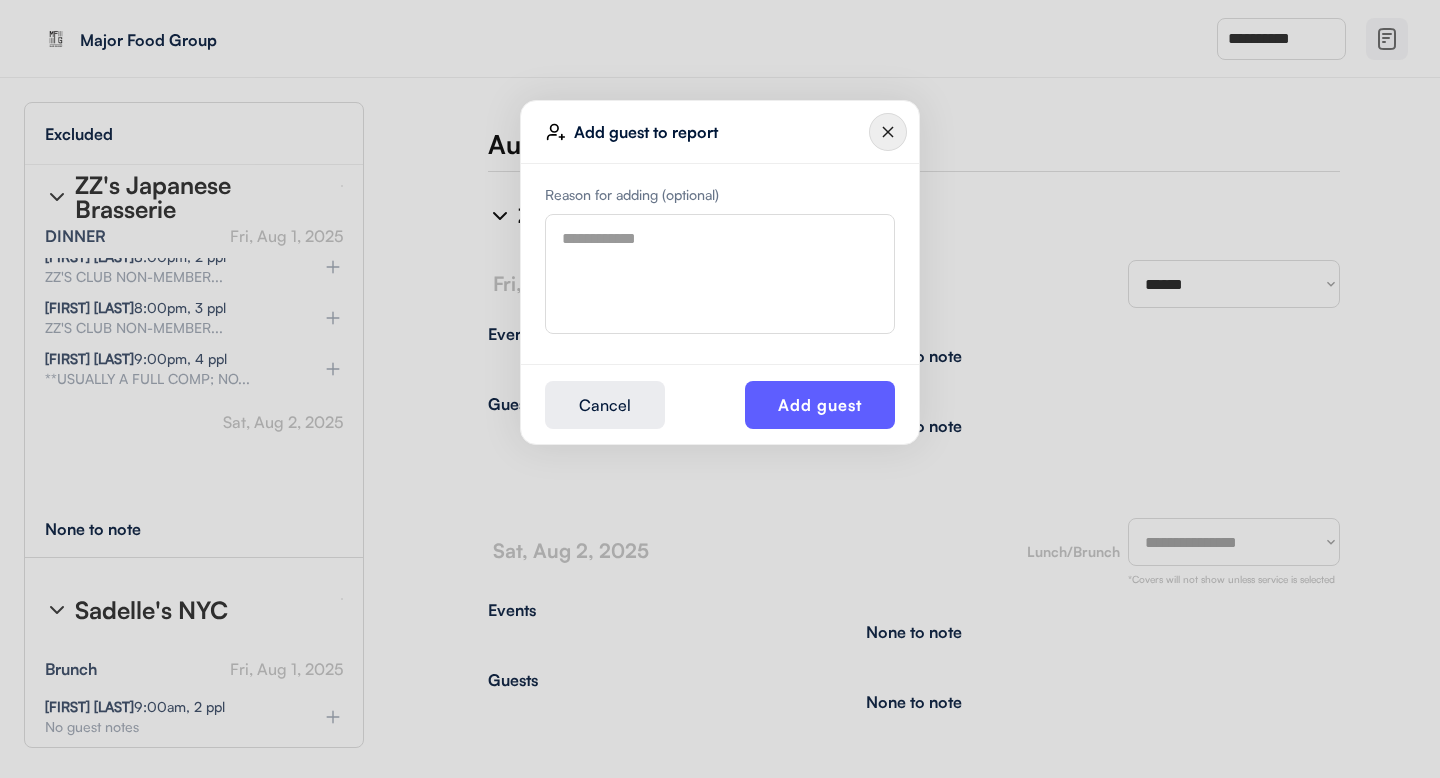 click at bounding box center (720, 274) 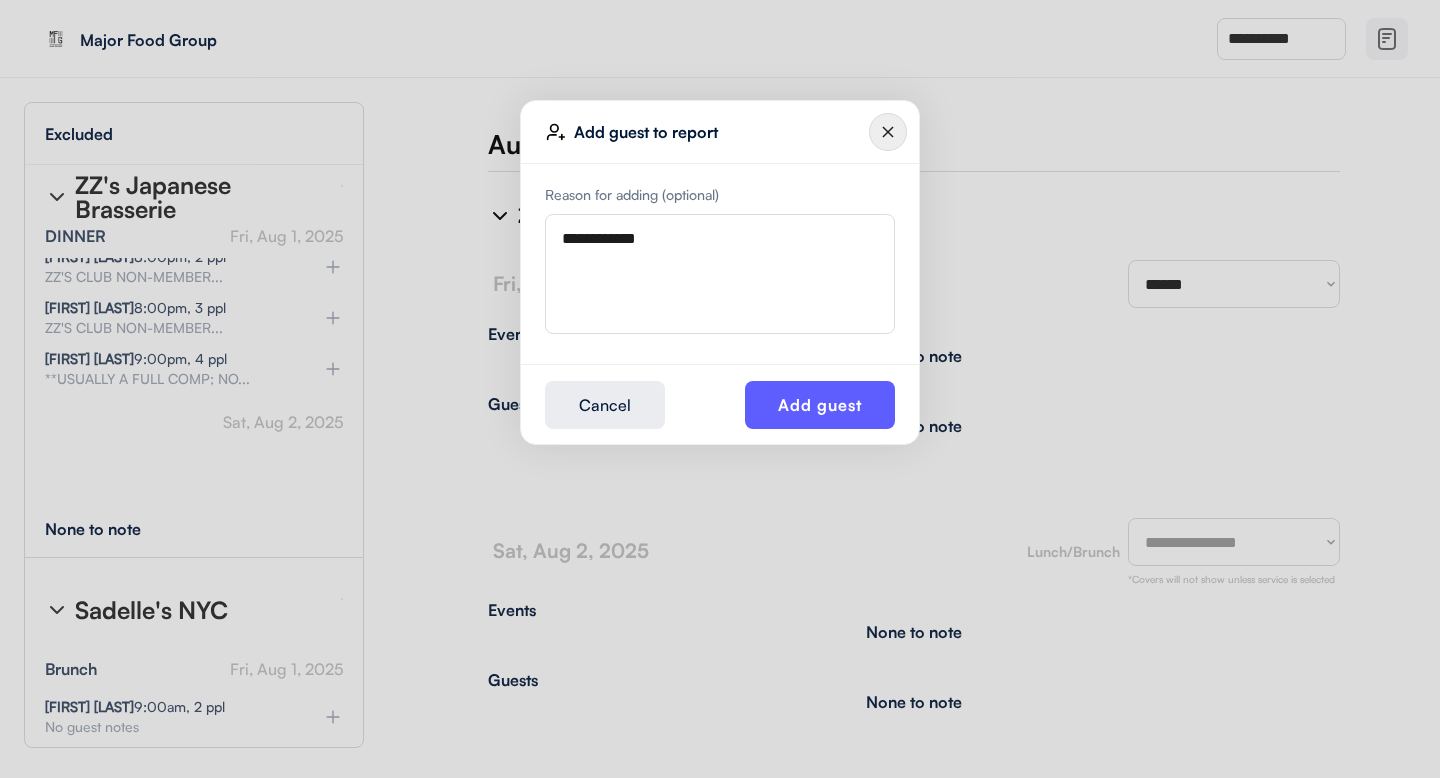 type on "**********" 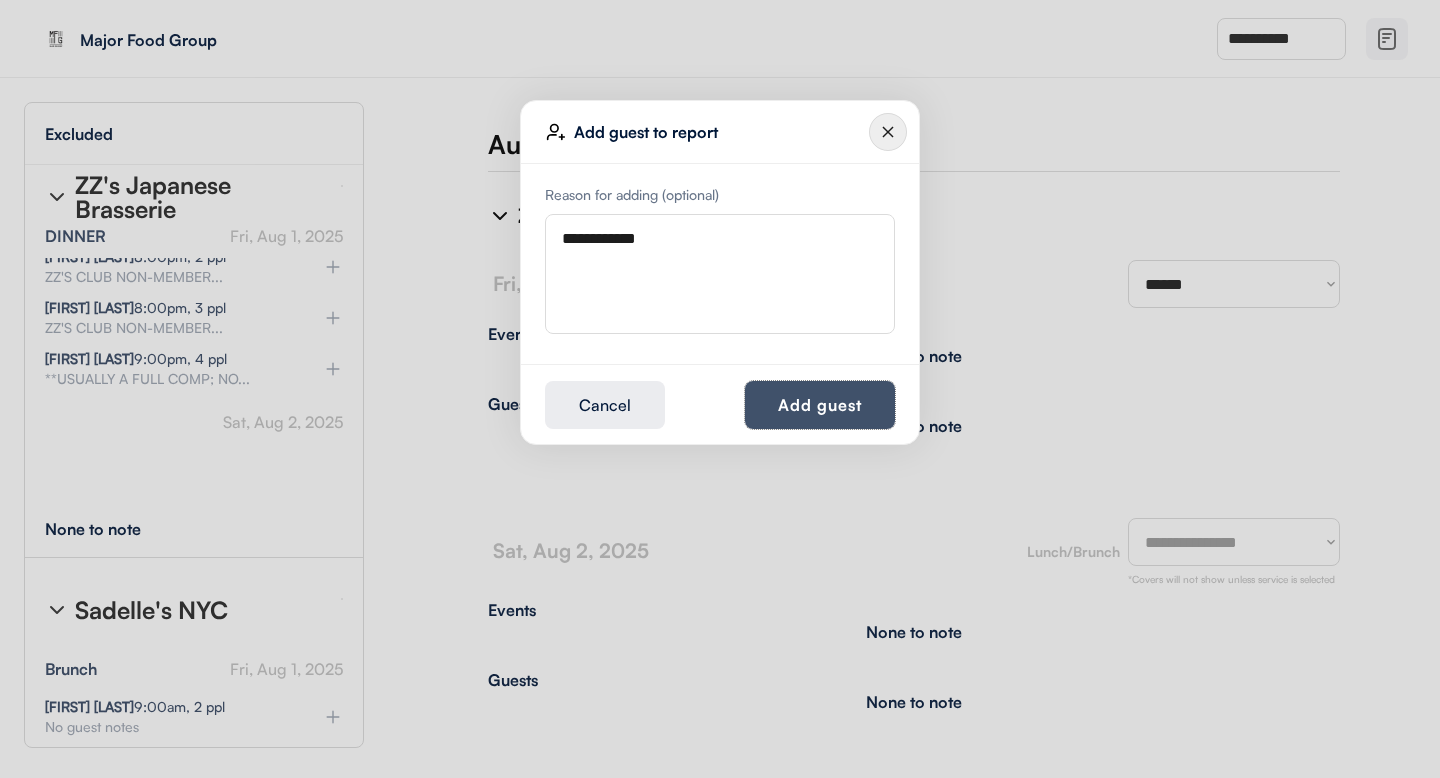 click on "Add guest" at bounding box center (820, 405) 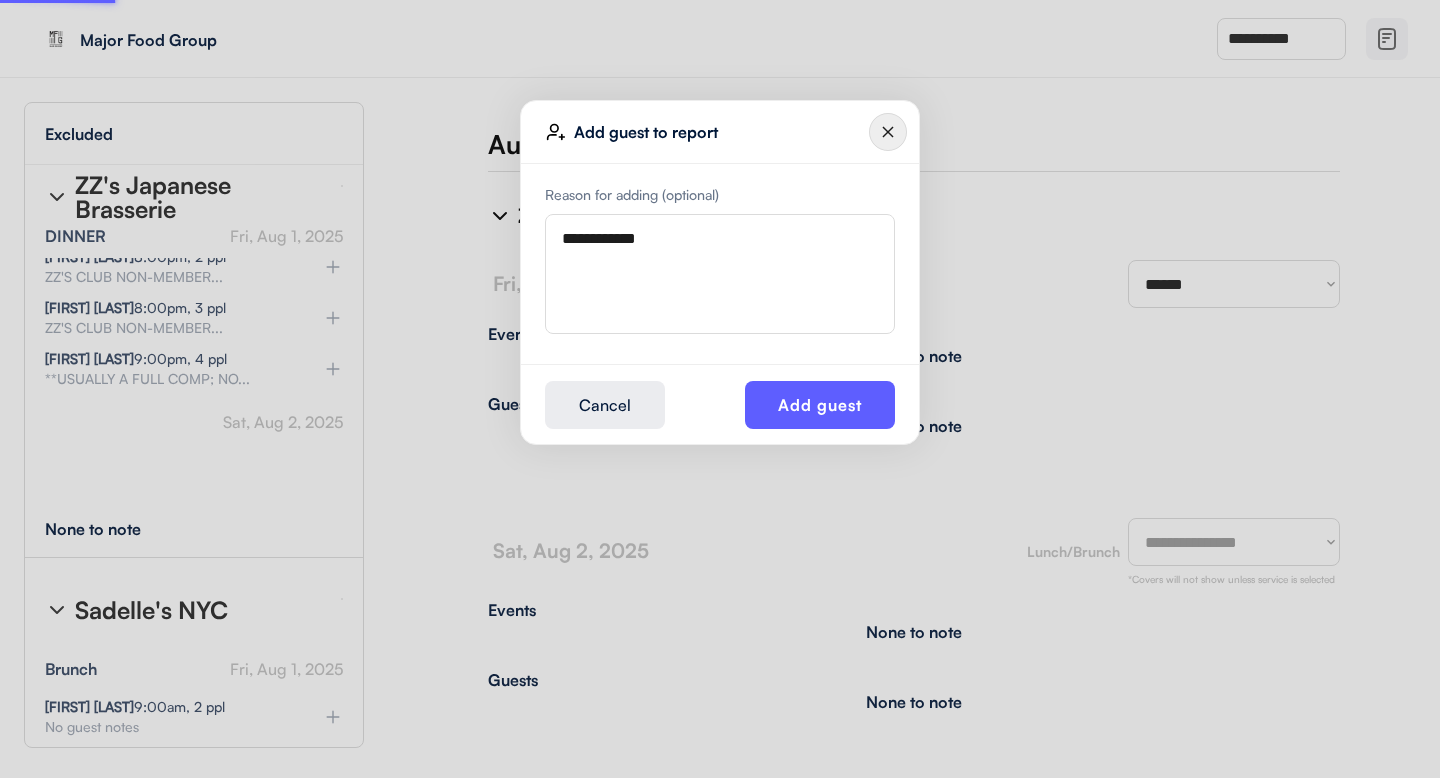 type 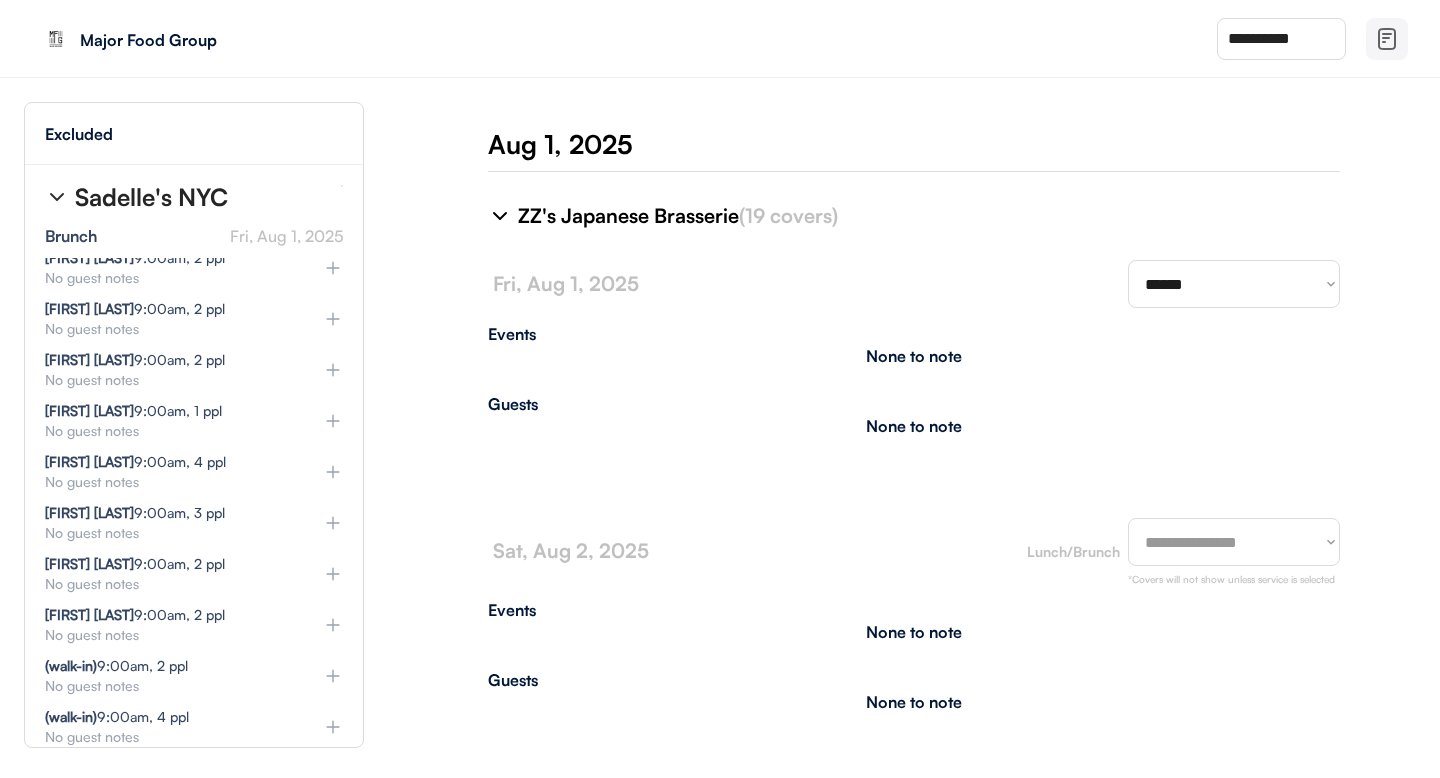 type on "**********" 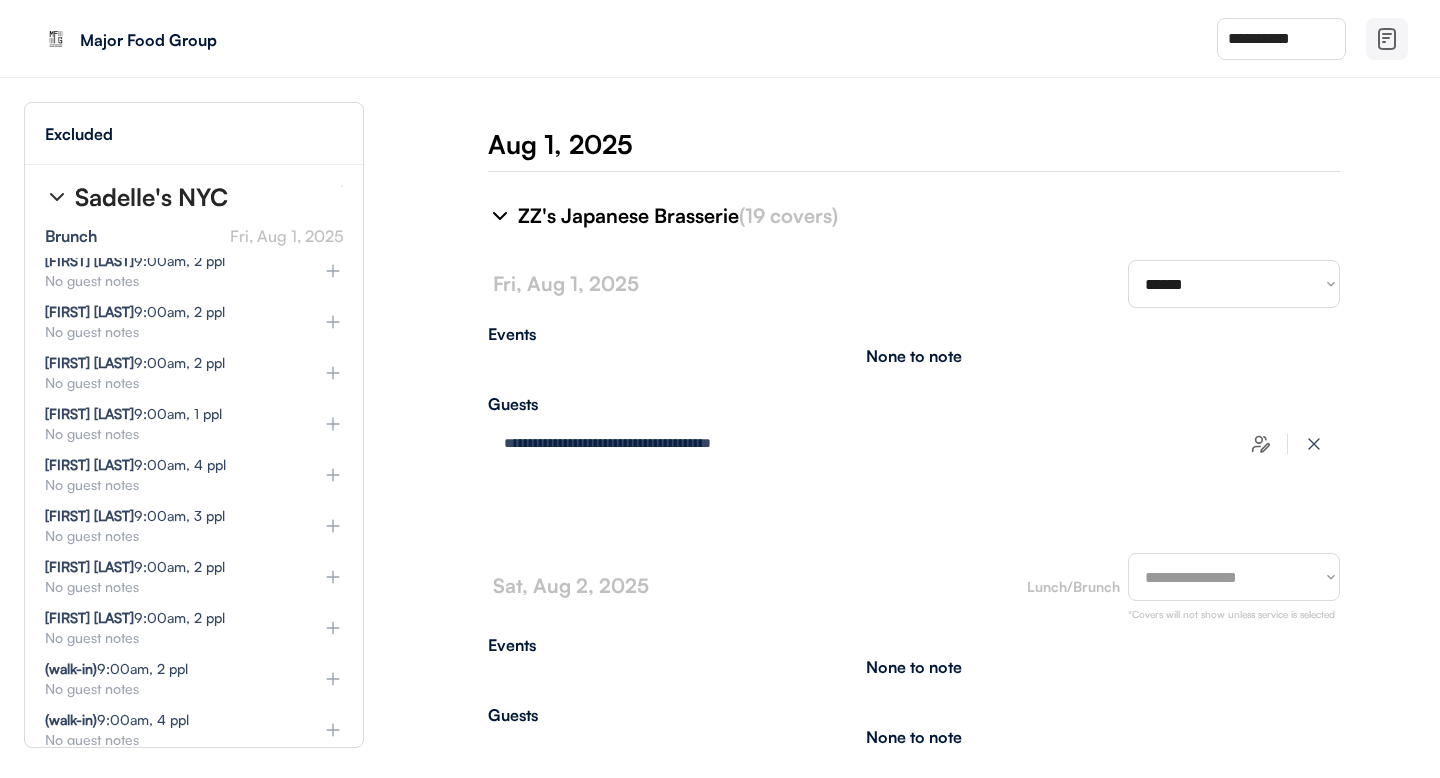 scroll, scrollTop: 13545, scrollLeft: 0, axis: vertical 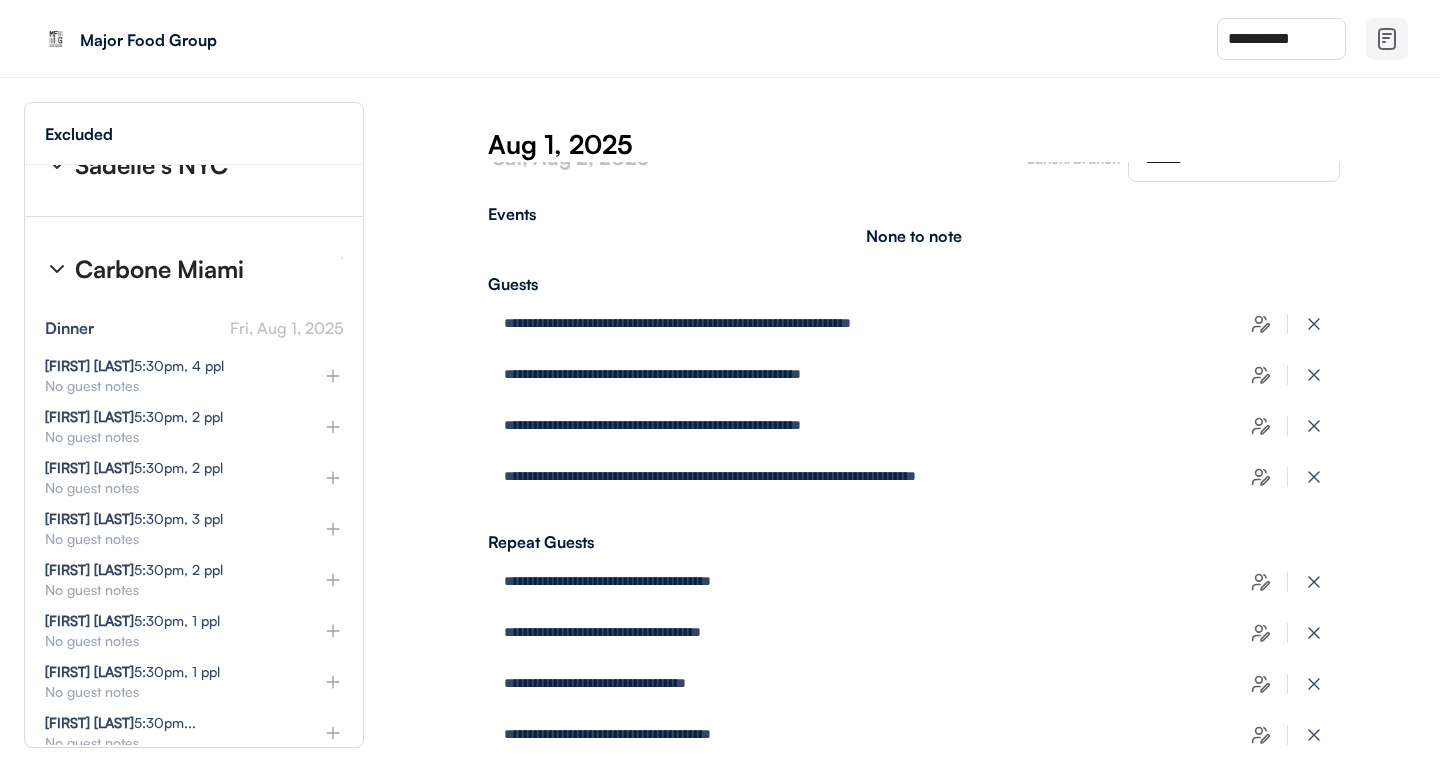 select on "********" 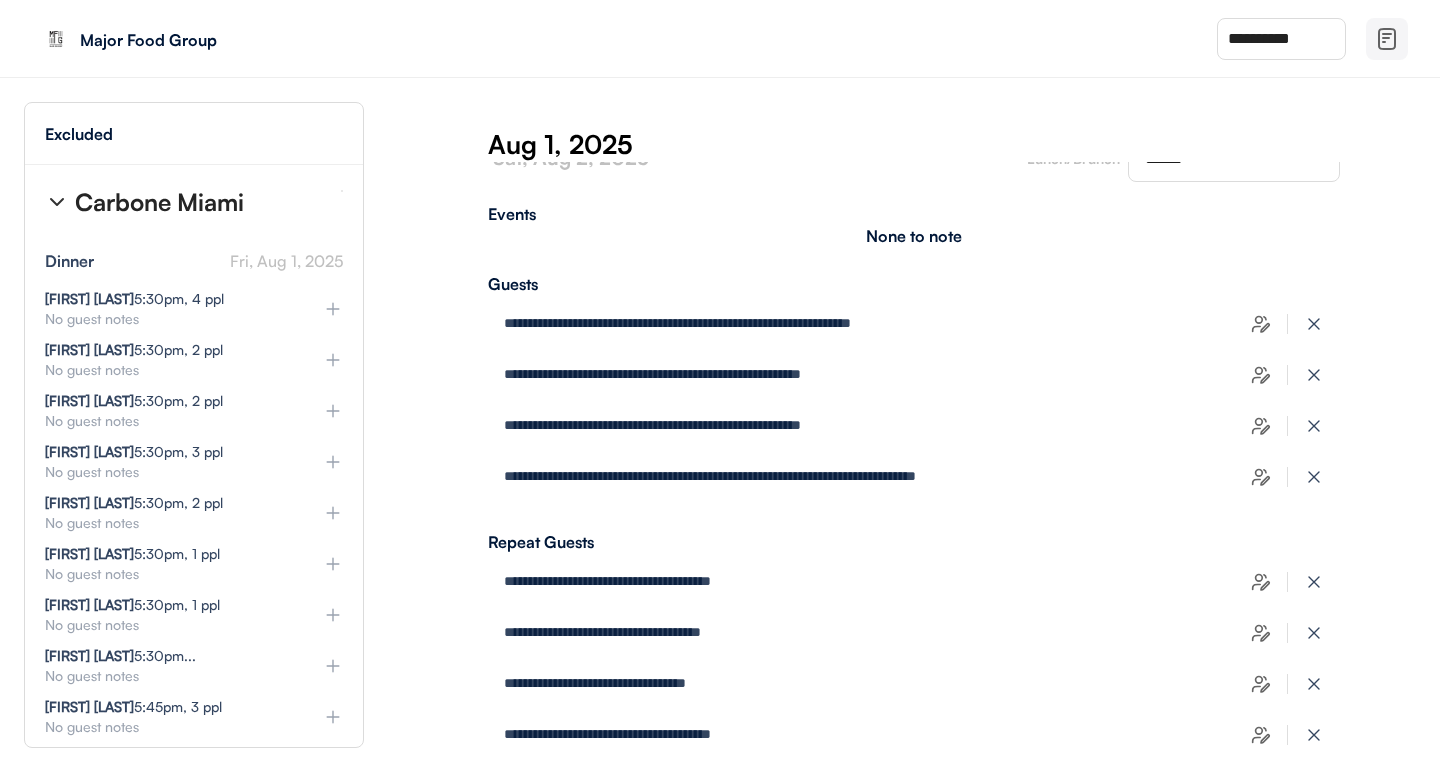 scroll, scrollTop: 30730, scrollLeft: 0, axis: vertical 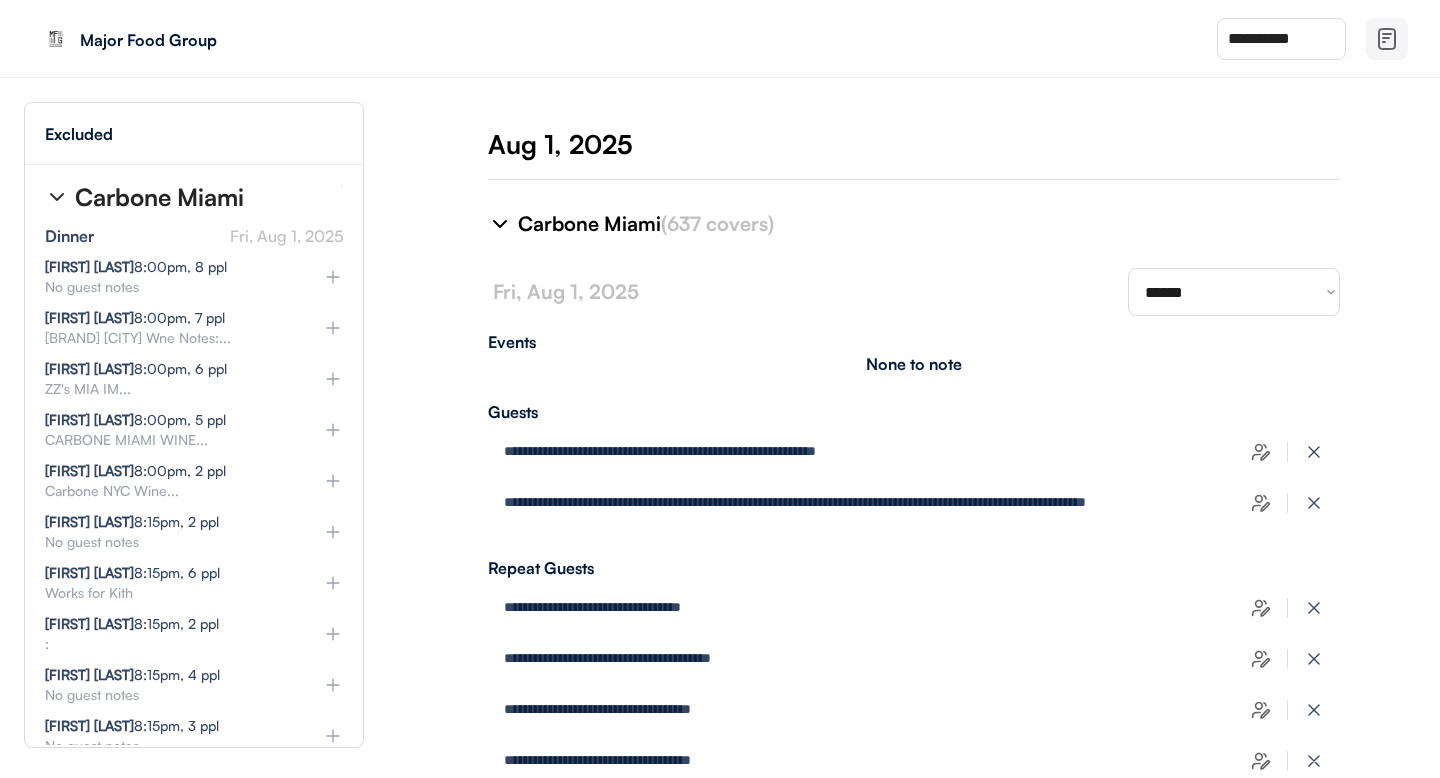 click 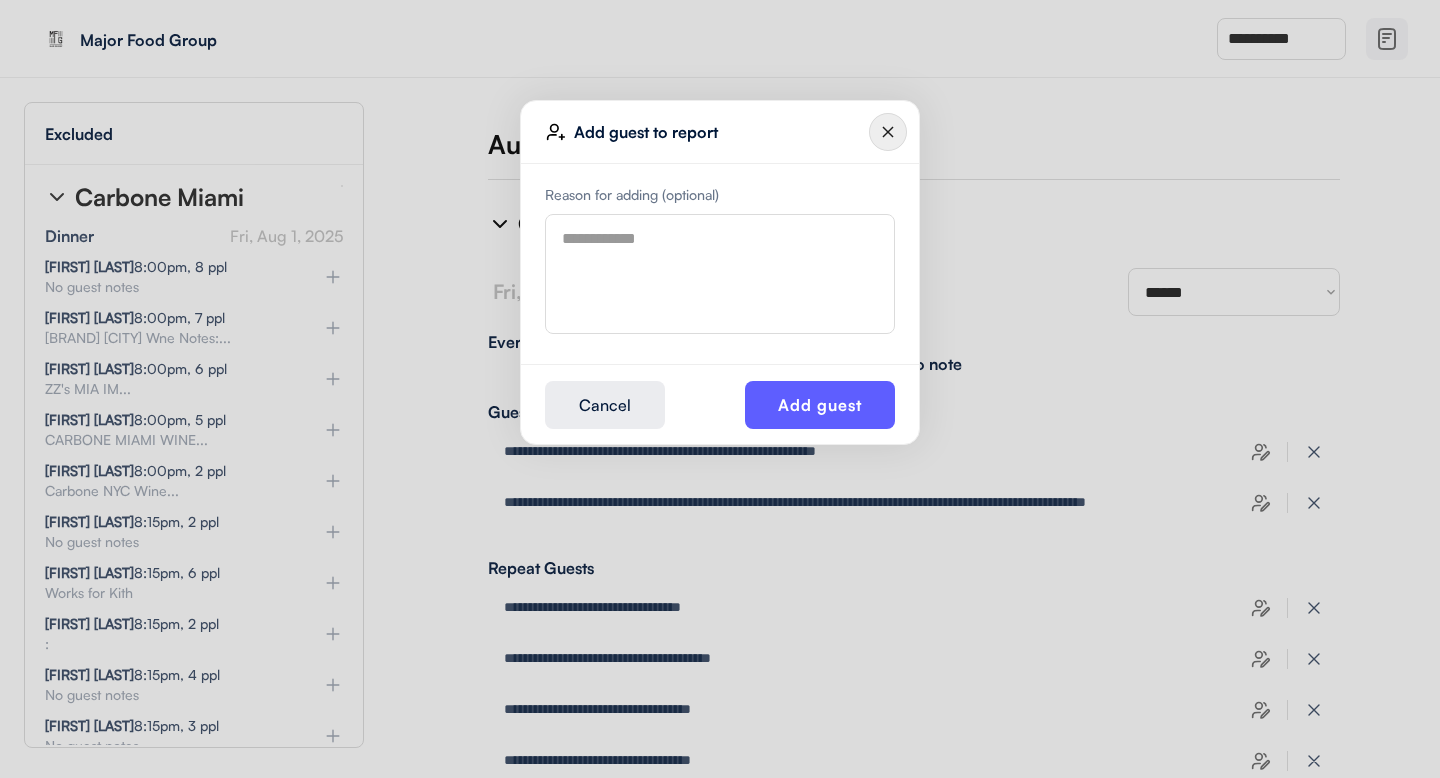 click at bounding box center [720, 274] 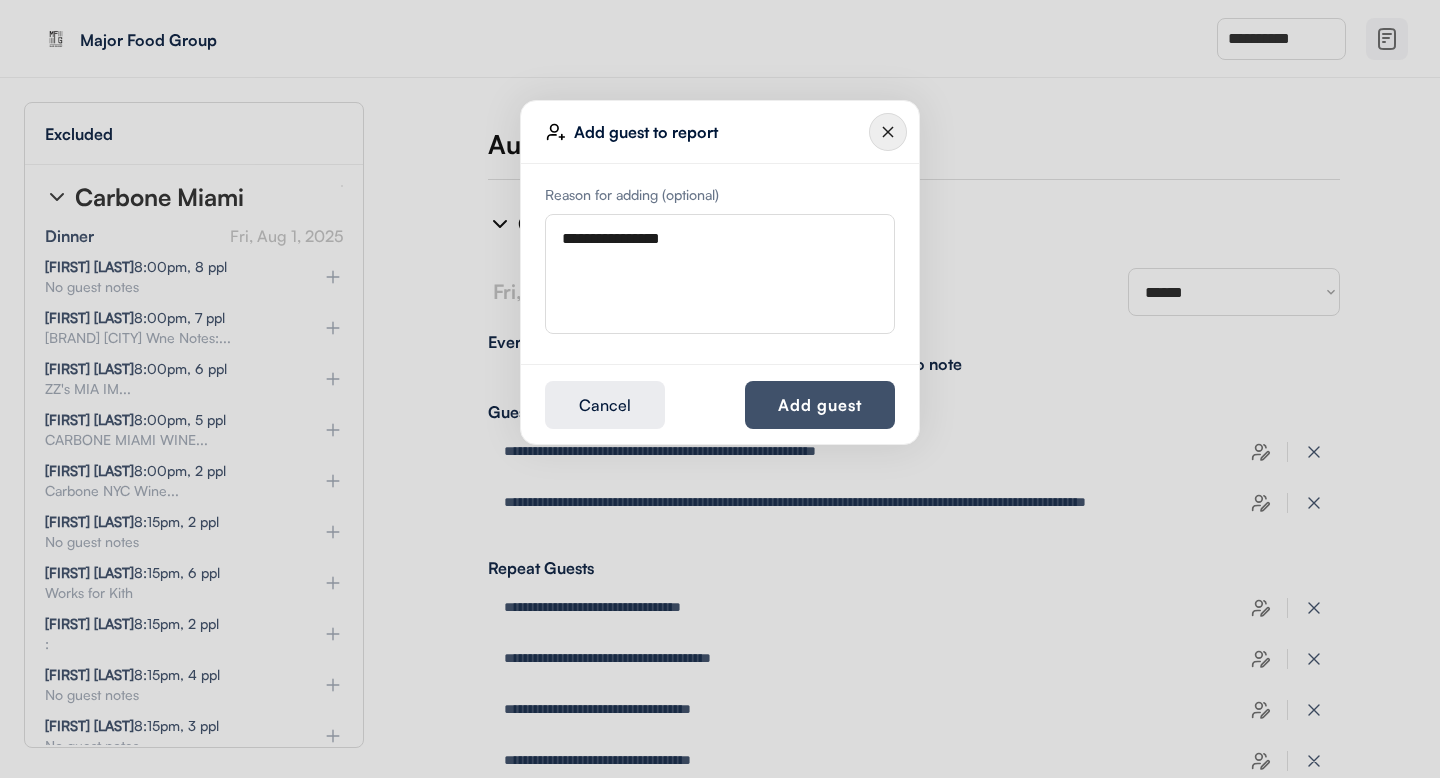 type on "**********" 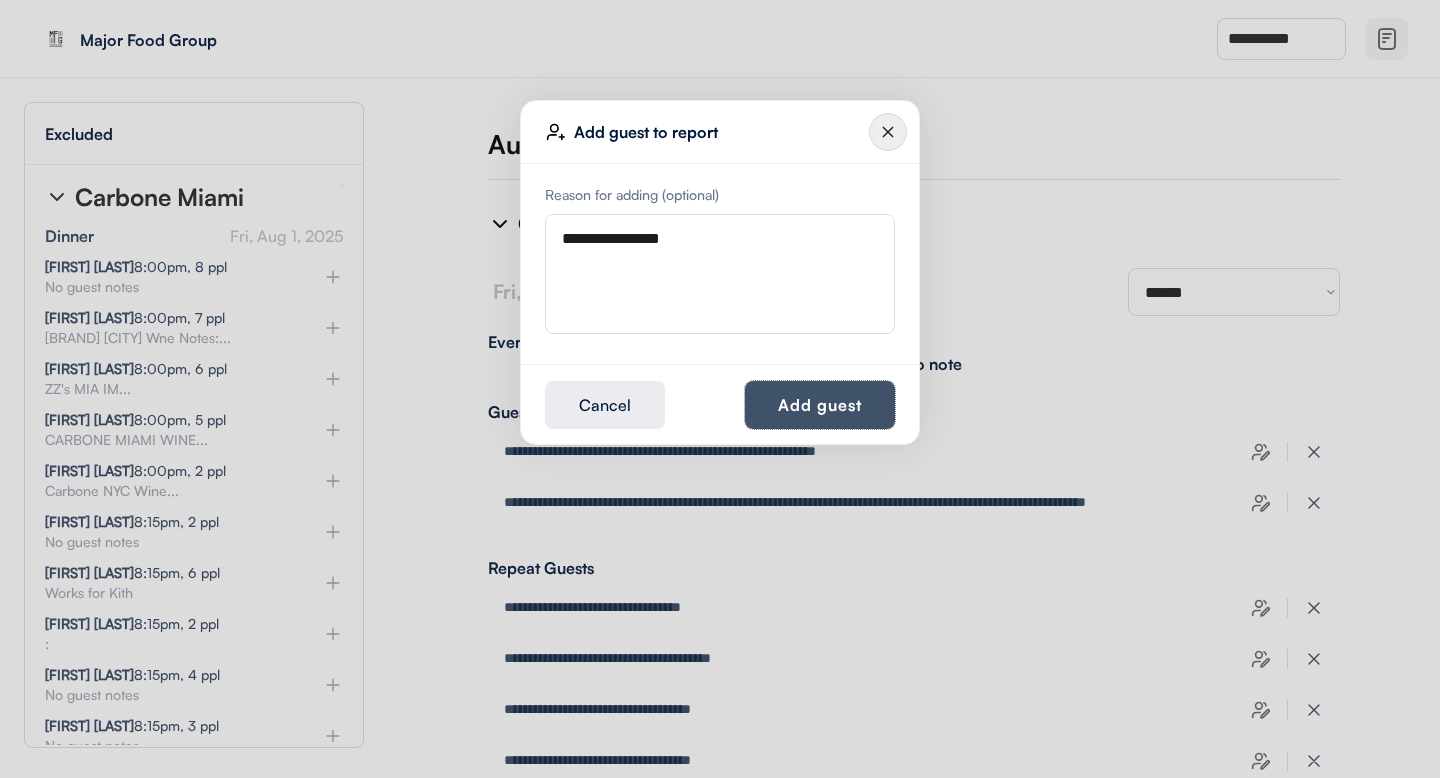 click on "Add guest" at bounding box center (820, 405) 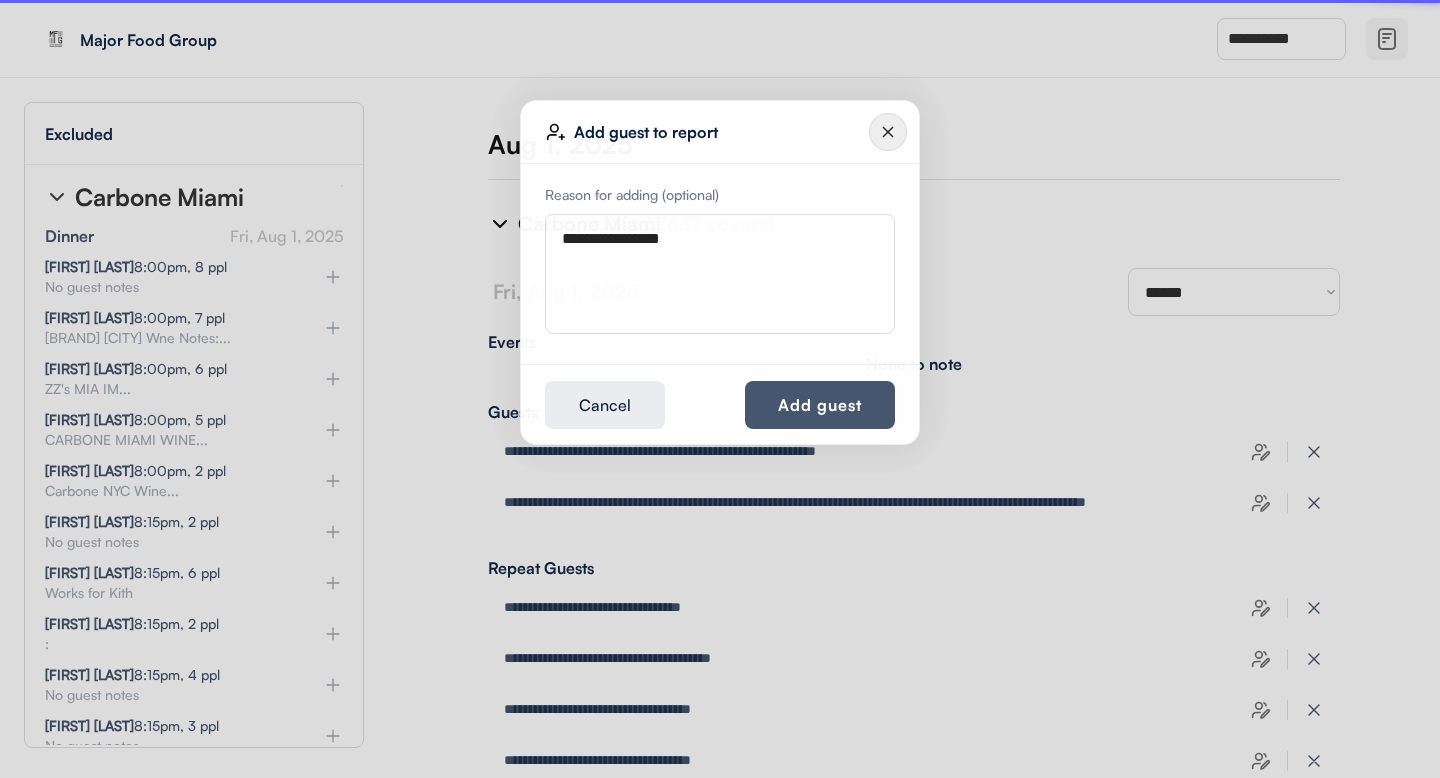 type 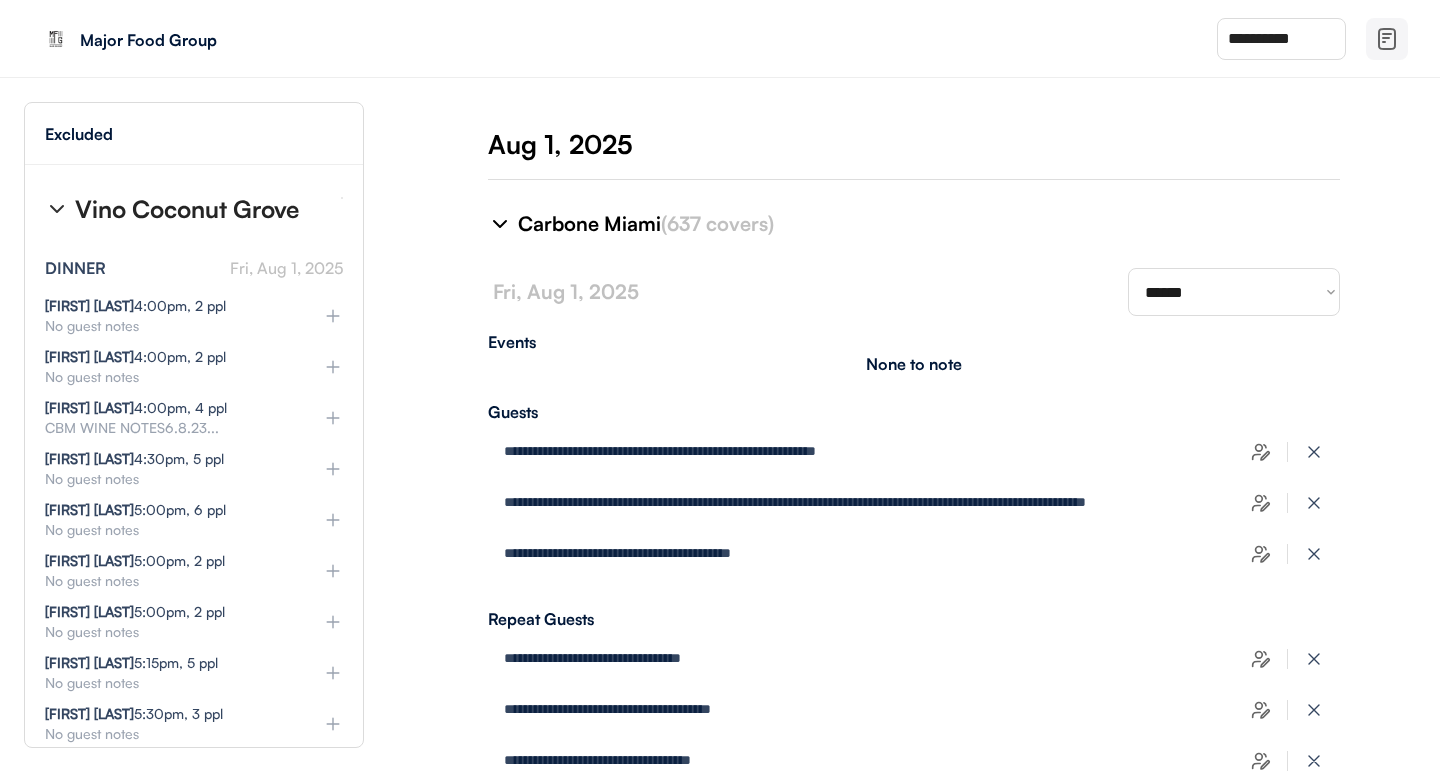 scroll, scrollTop: 40266, scrollLeft: 0, axis: vertical 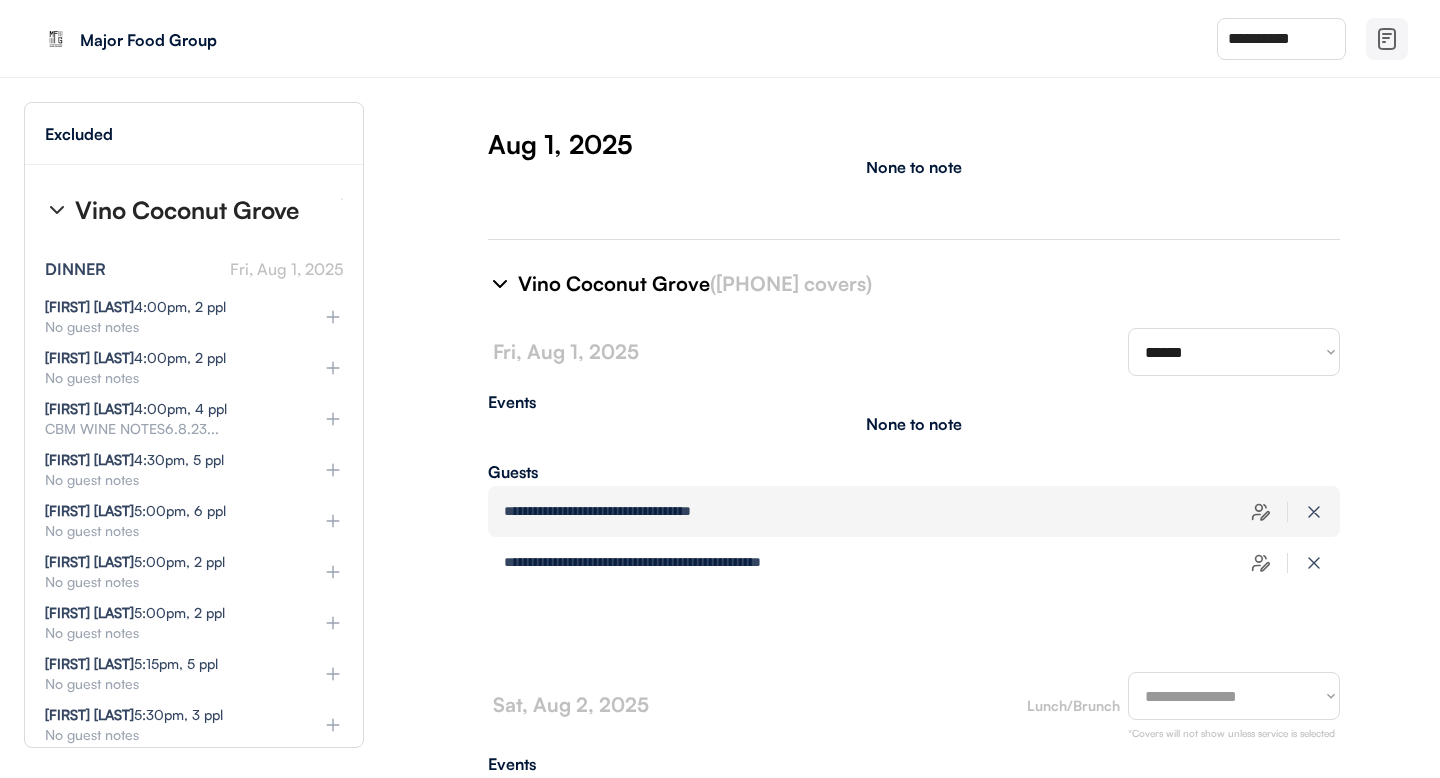 type on "**********" 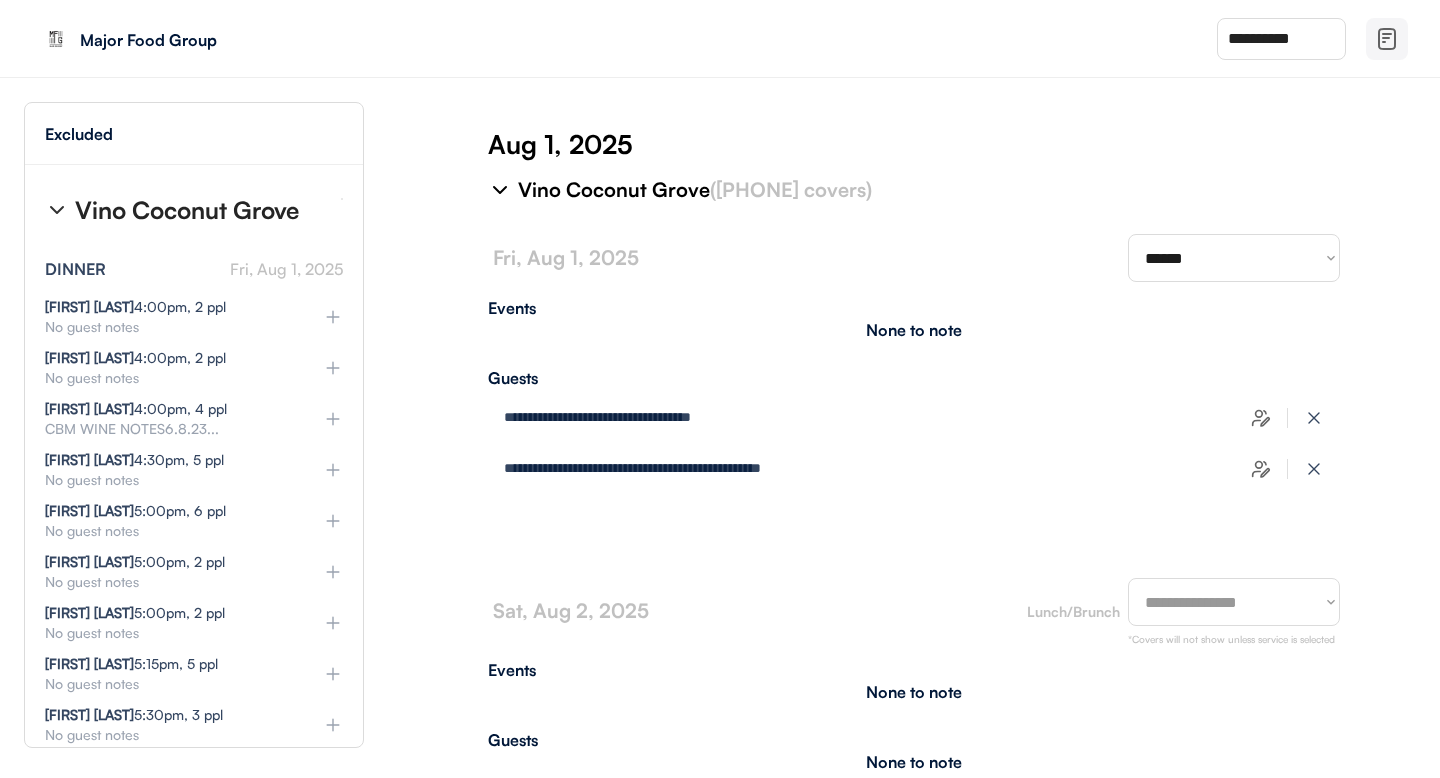 select on "********" 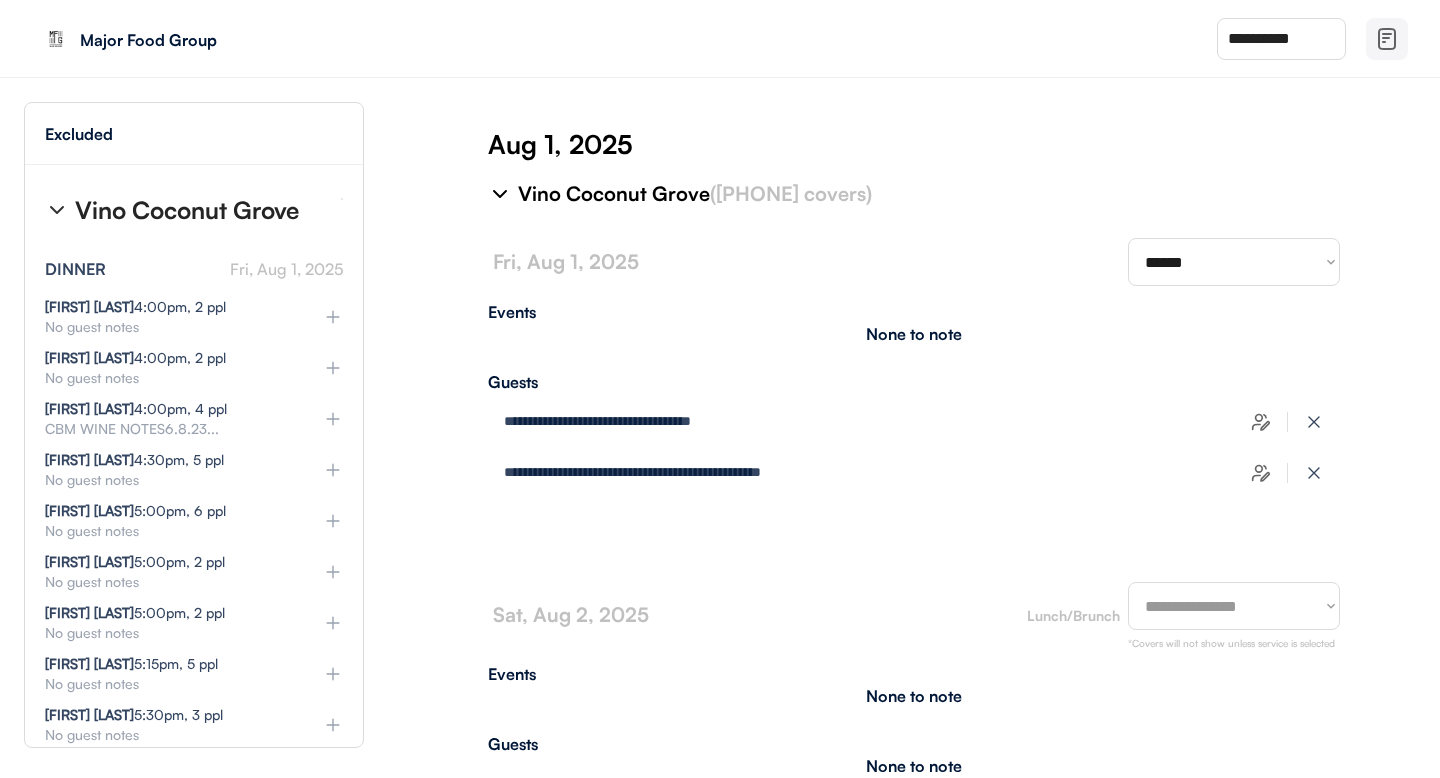 select on "********" 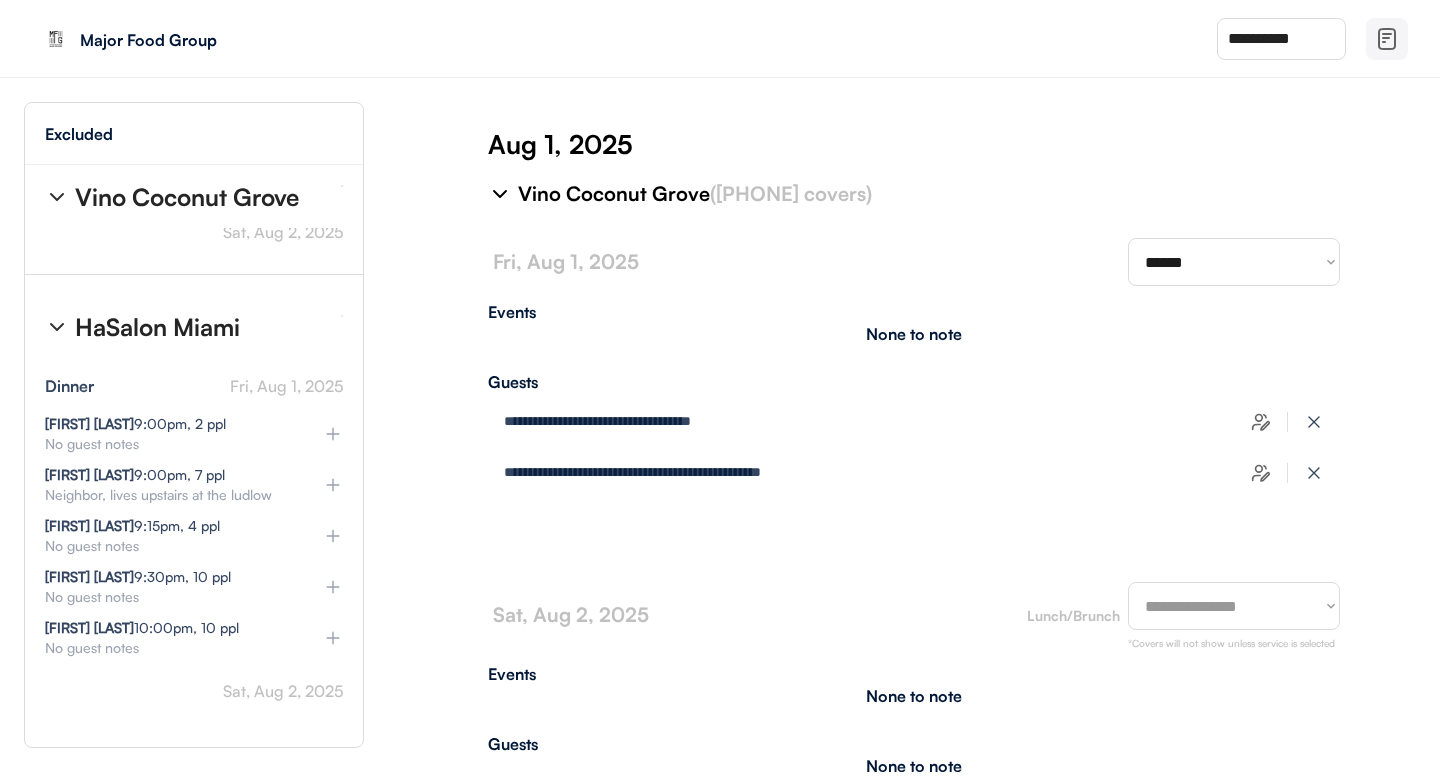 scroll, scrollTop: 45209, scrollLeft: 0, axis: vertical 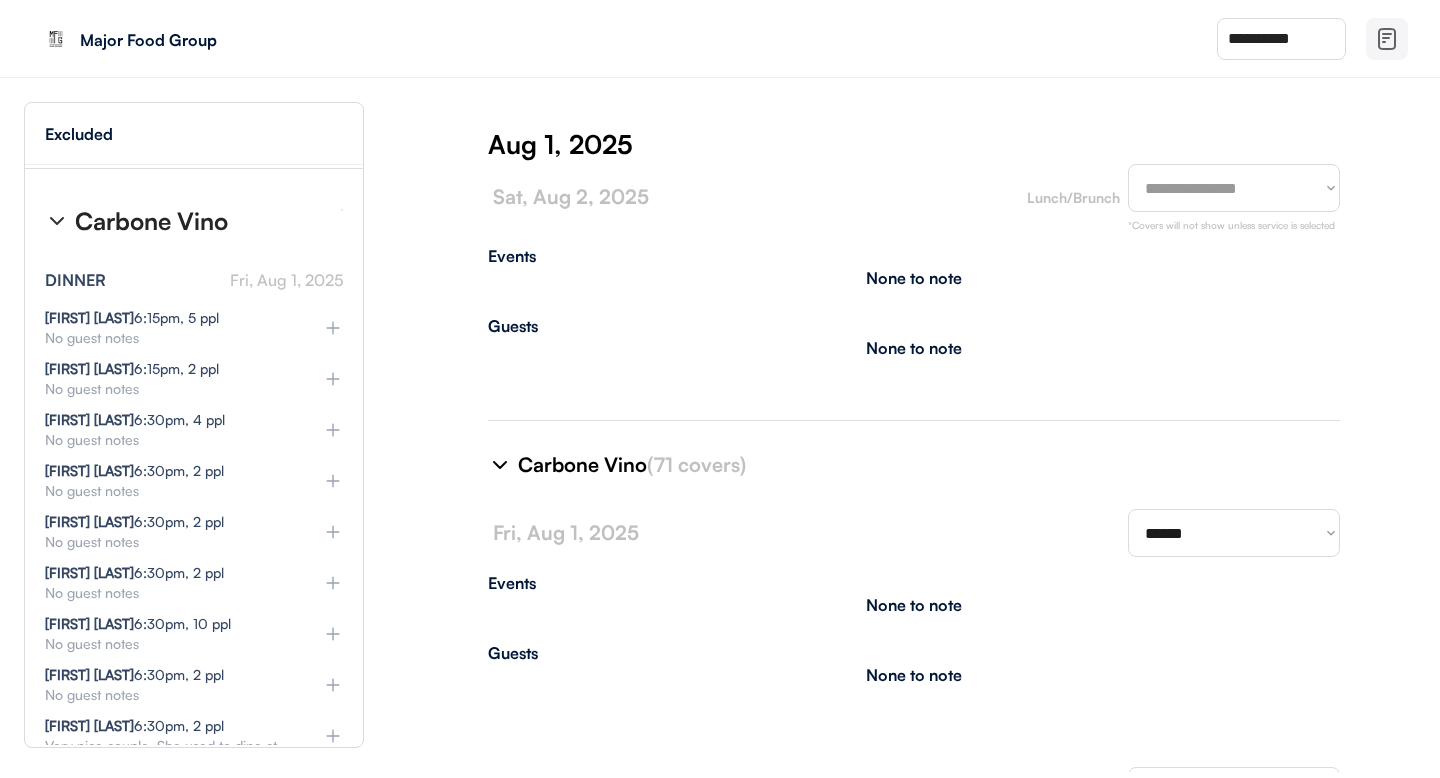 type on "**********" 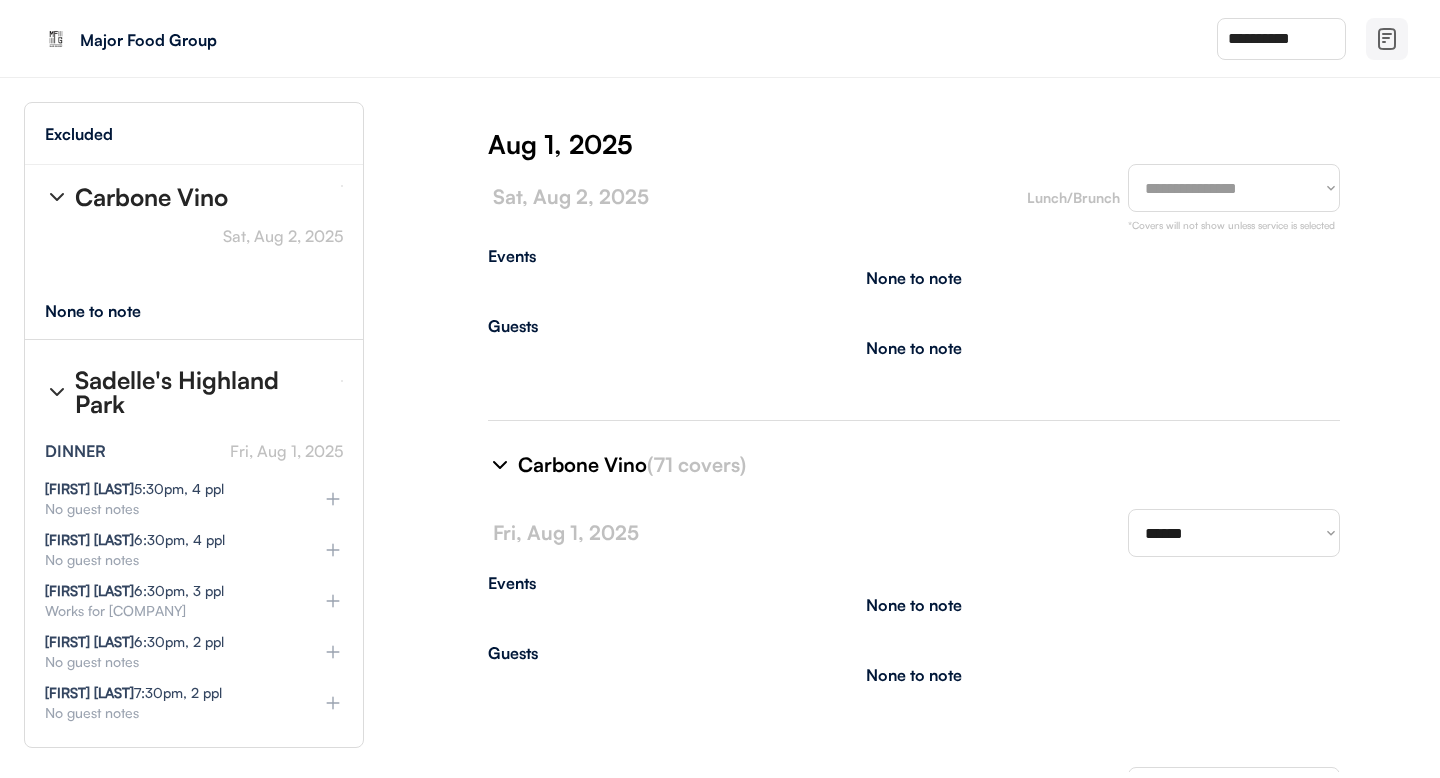 scroll, scrollTop: 60320, scrollLeft: 0, axis: vertical 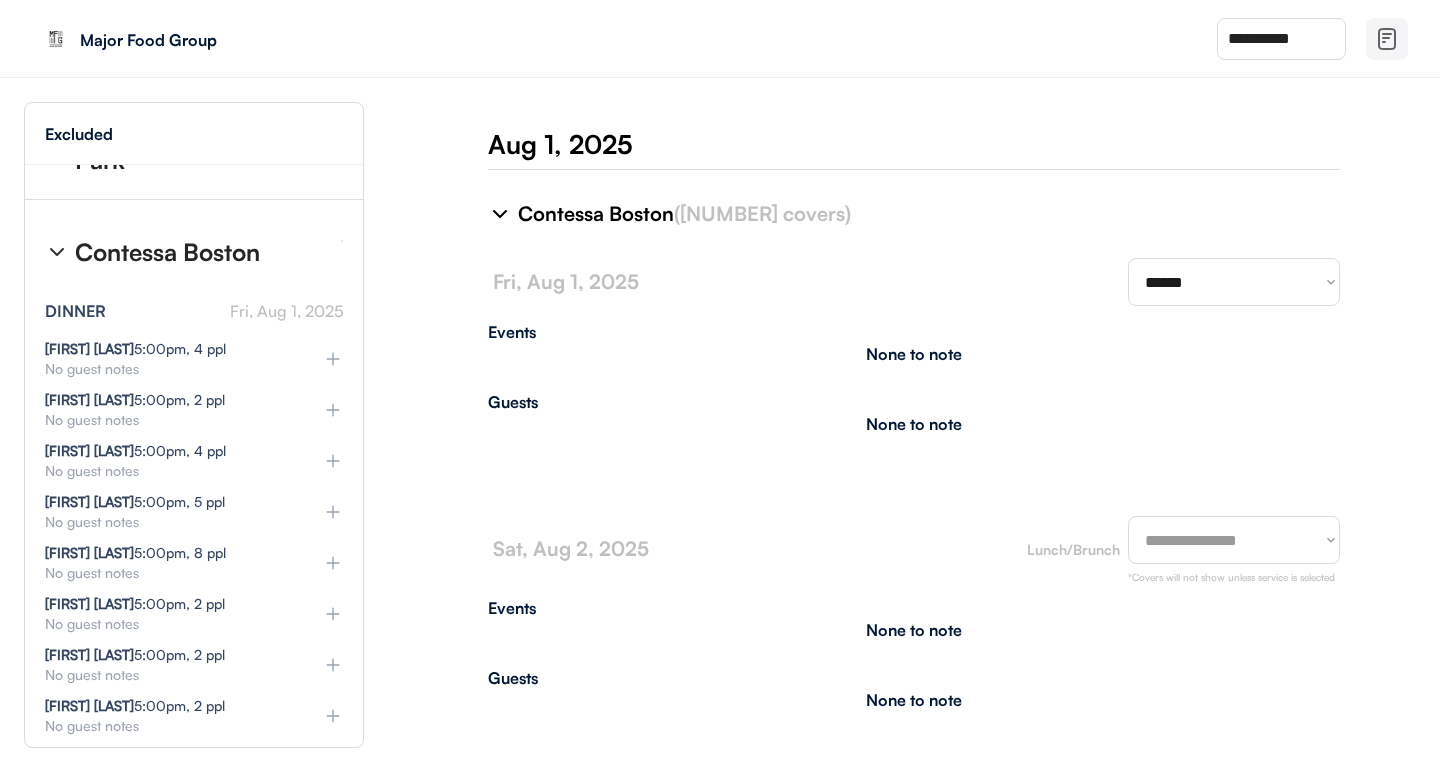 click on "**********" at bounding box center [914, 467] 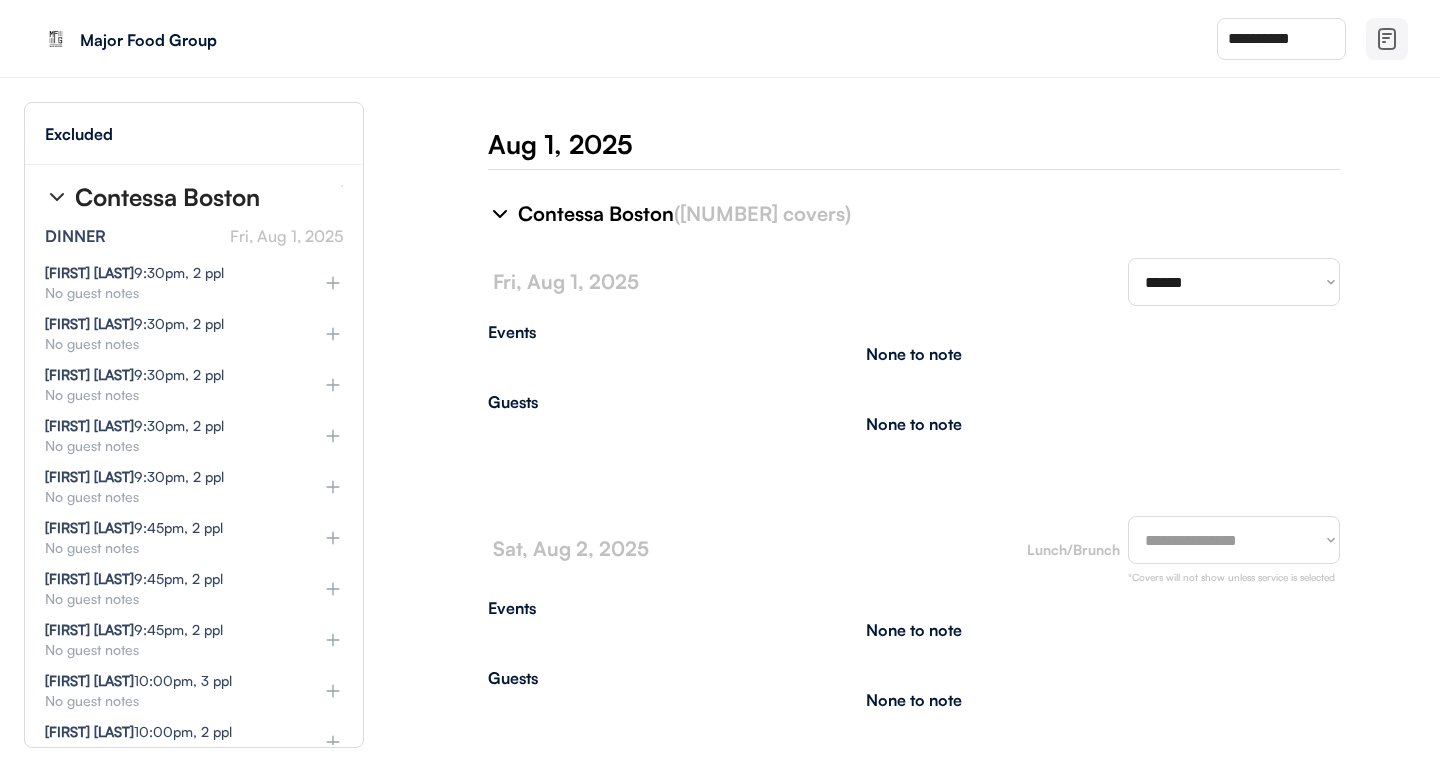 scroll, scrollTop: 68355, scrollLeft: 0, axis: vertical 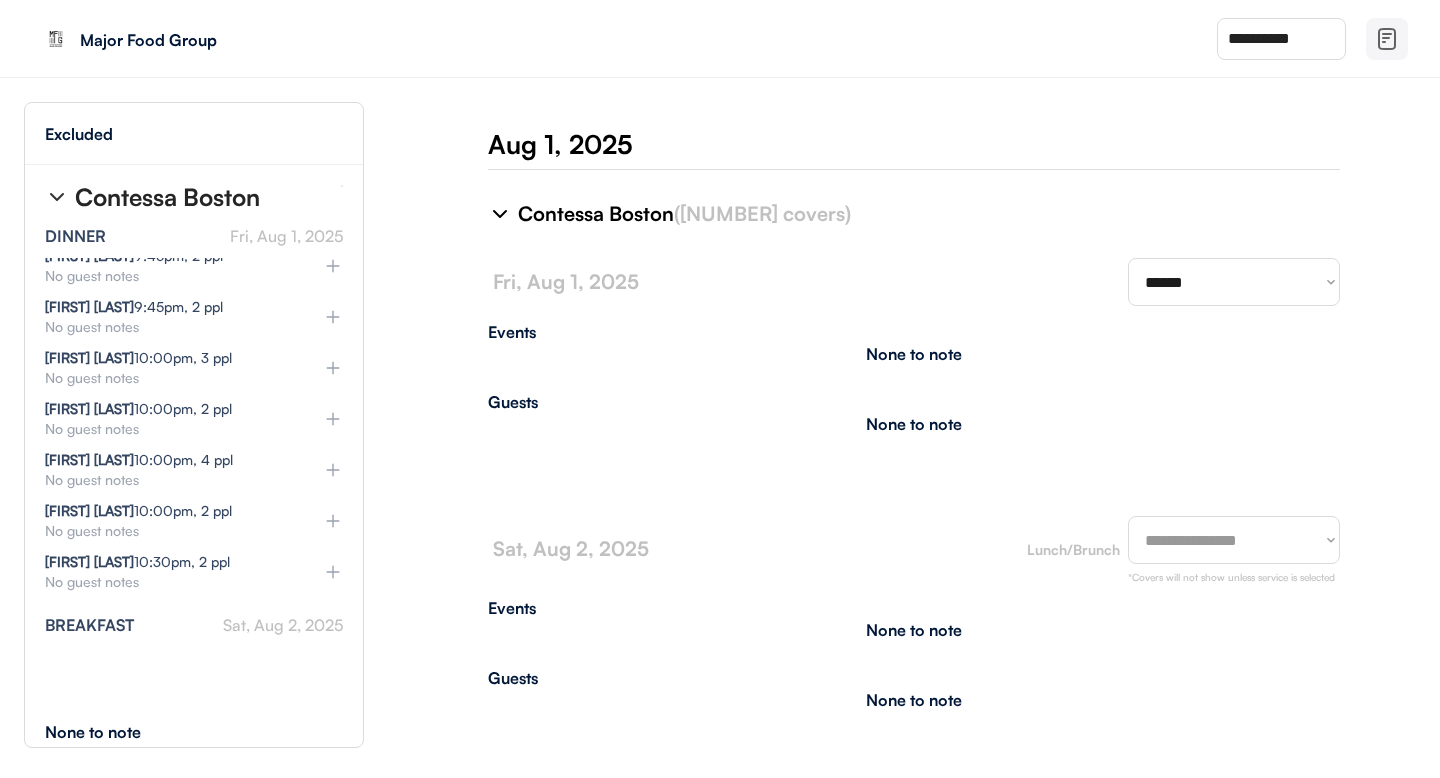 click 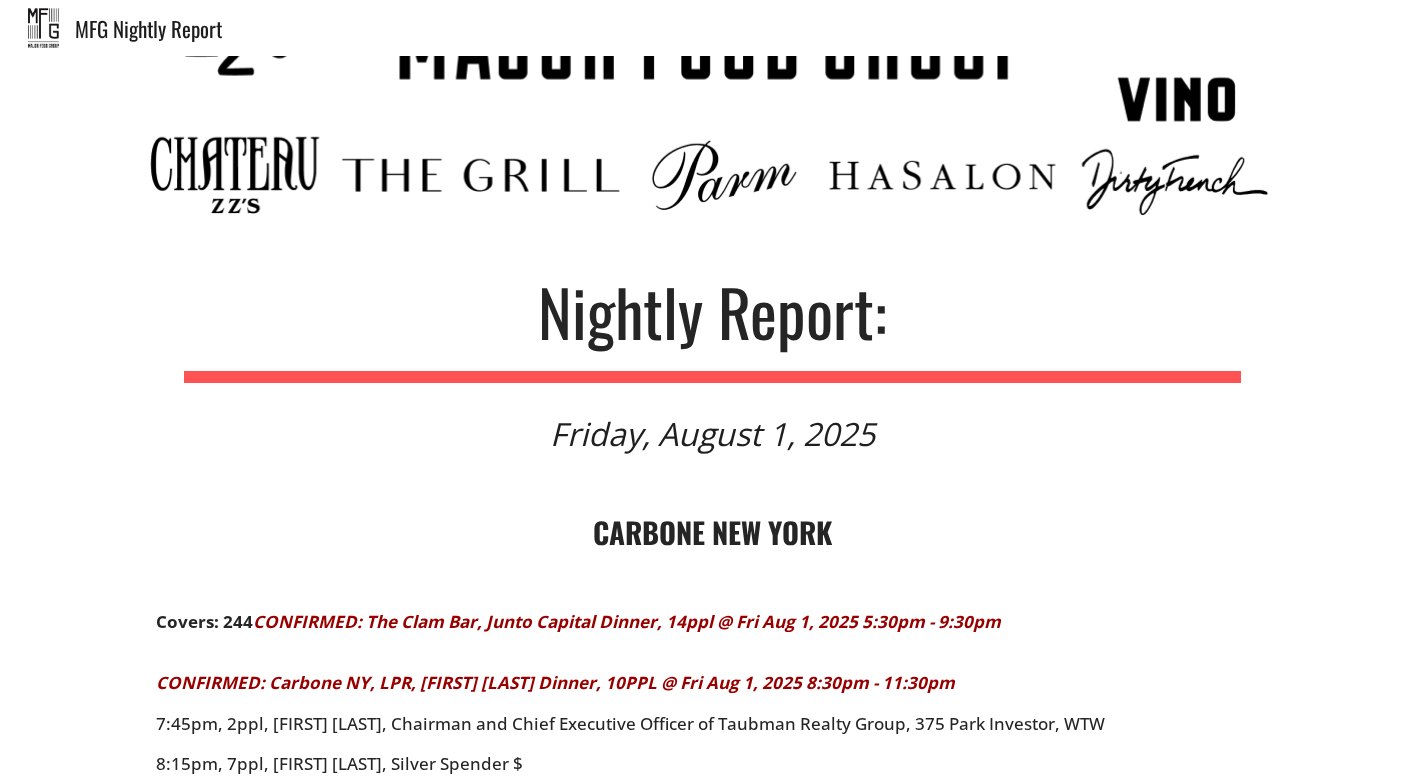scroll, scrollTop: 232, scrollLeft: 0, axis: vertical 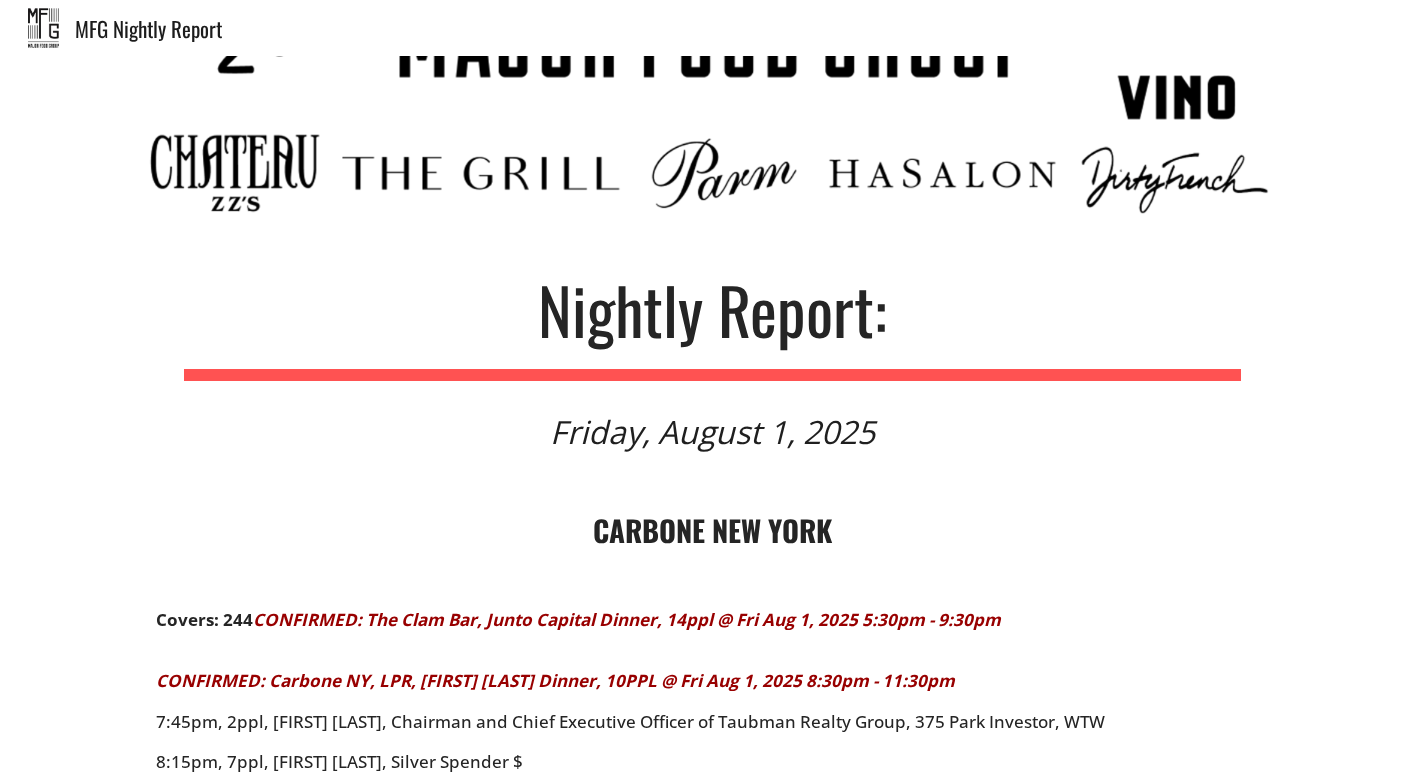 click on "CARBONE NEW YORK Covers: 244
CONFIRMED: The Clam Bar, Junto Capital Dinner, 14ppl @ Fri Aug 1, 2025 5:30pm - 9:30pm
CONFIRMED: Carbone NY, LPR, [FIRST] [LAST] Dinner, 10PPL @ Fri Aug 1, 2025 8:30pm - 11:30pm
7:45pm, 2ppl, [FIRST] [LAST], Chairman and Chief Executive Officer of Taubman Realty Group, 375 Park Investor, WTW 8:15pm, 7ppl, [FIRST] [LAST], Silver Spender $             Repeat Guests:            11:00pm, 3ppl, [FIRST] [LAST], 8th visit Lunch Tomorrow:  133
None to note.             Repeat Guests:            None to note." at bounding box center [713, 764] 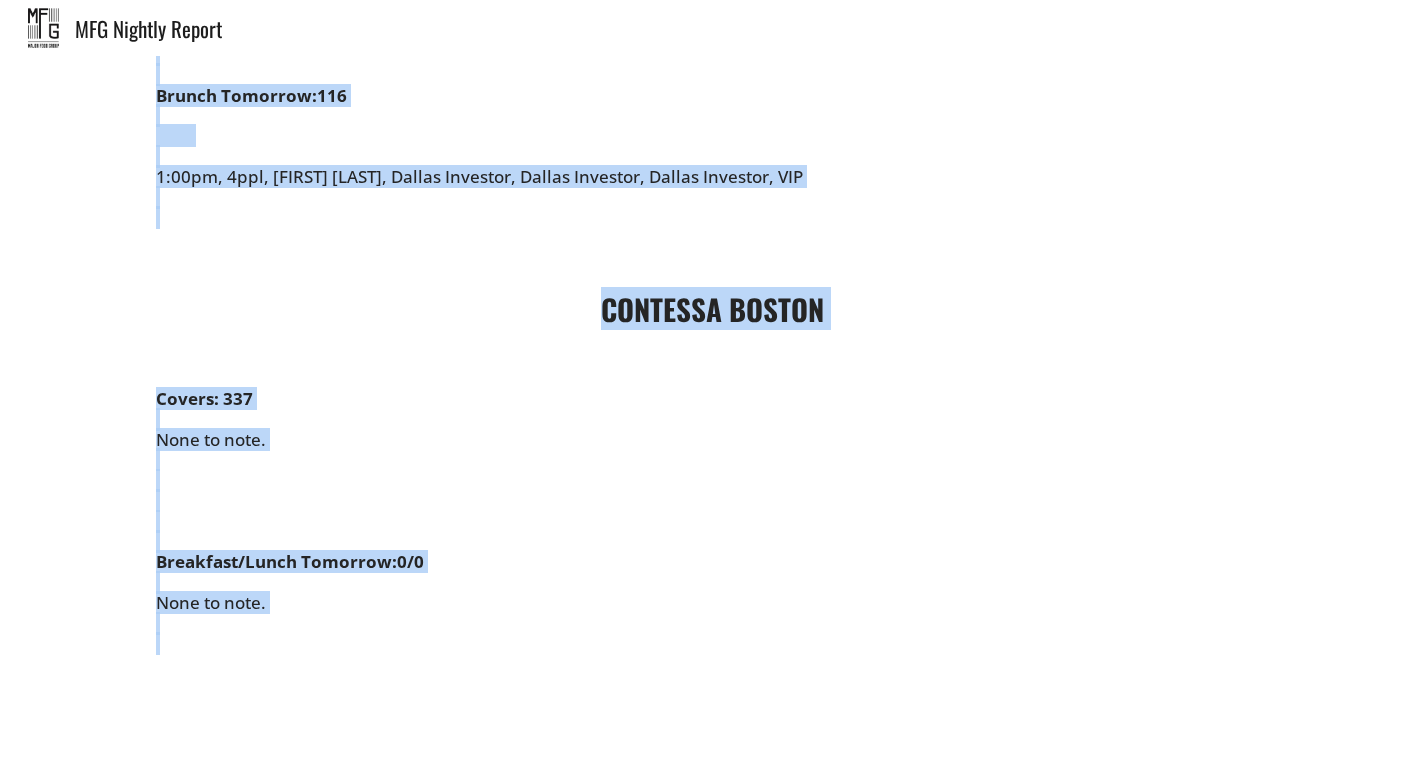 scroll, scrollTop: 10321, scrollLeft: 0, axis: vertical 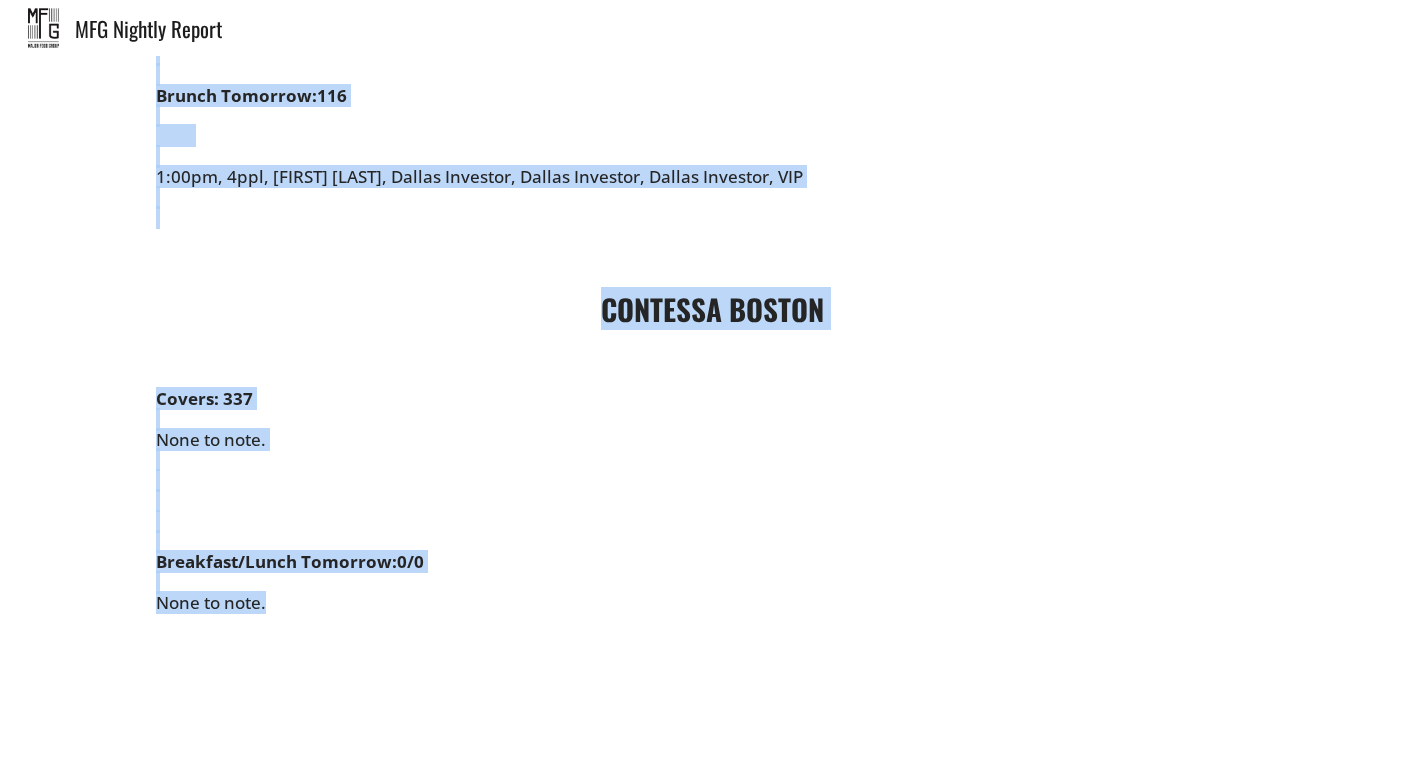 drag, startPoint x: 592, startPoint y: 534, endPoint x: 281, endPoint y: 609, distance: 319.91562 